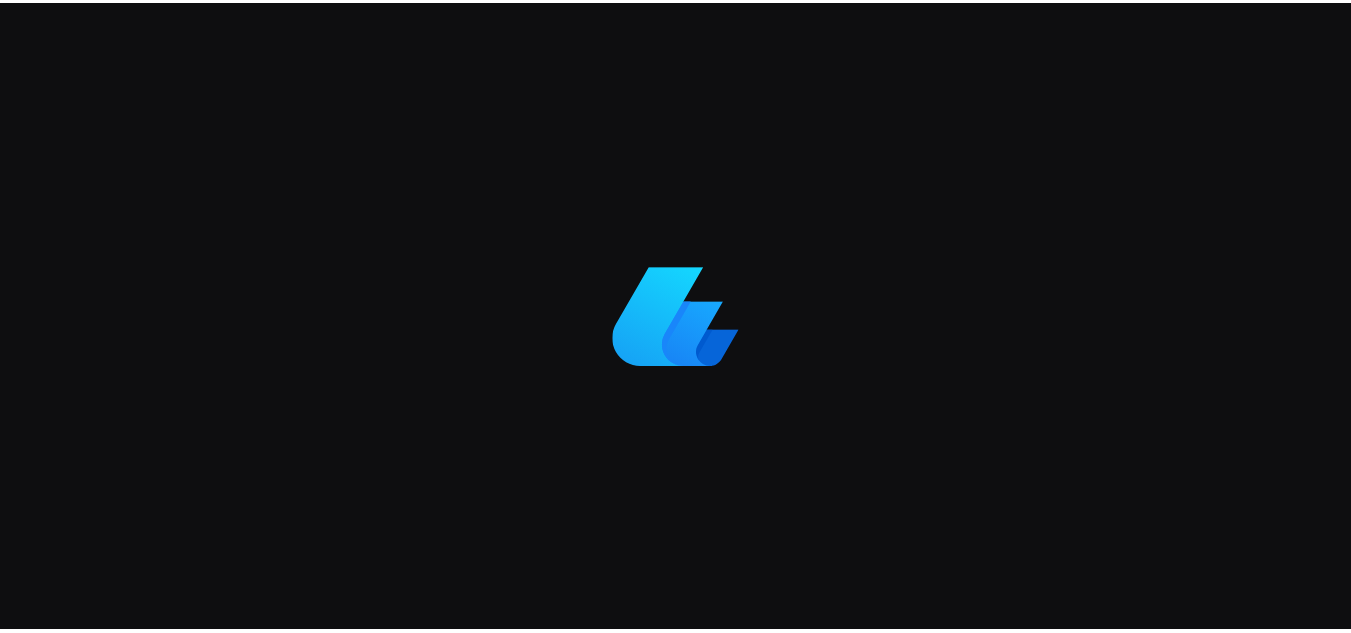 scroll, scrollTop: 0, scrollLeft: 0, axis: both 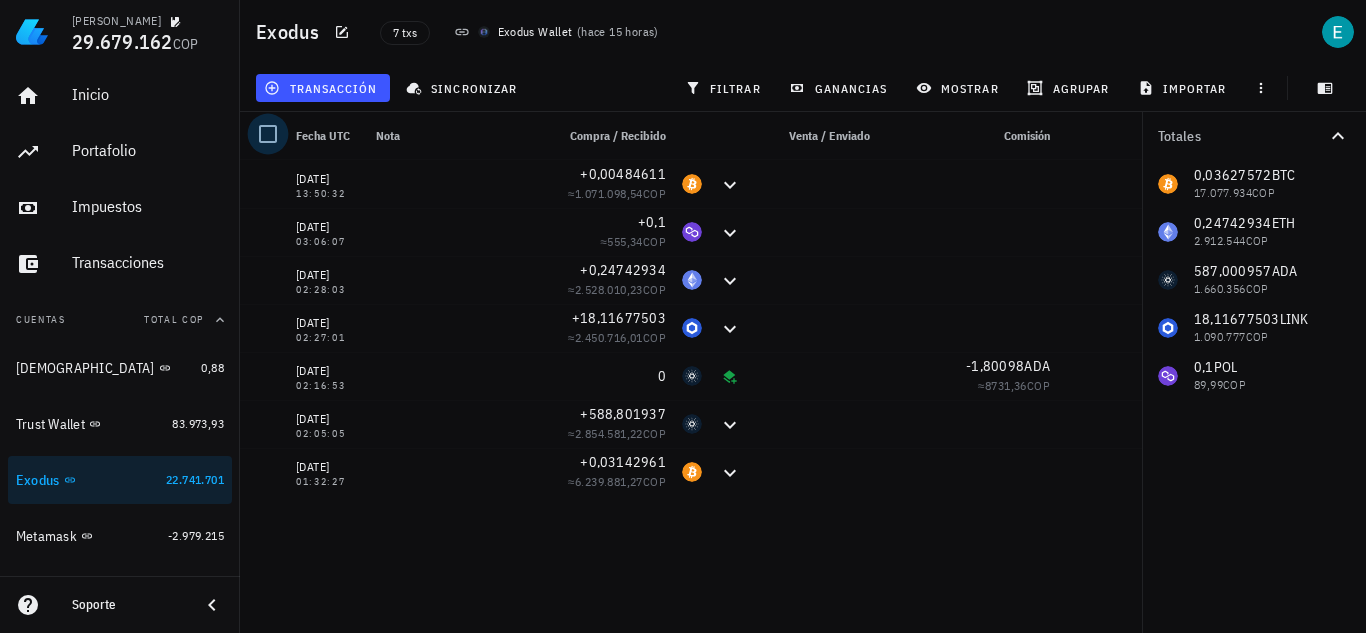 click at bounding box center [268, 134] 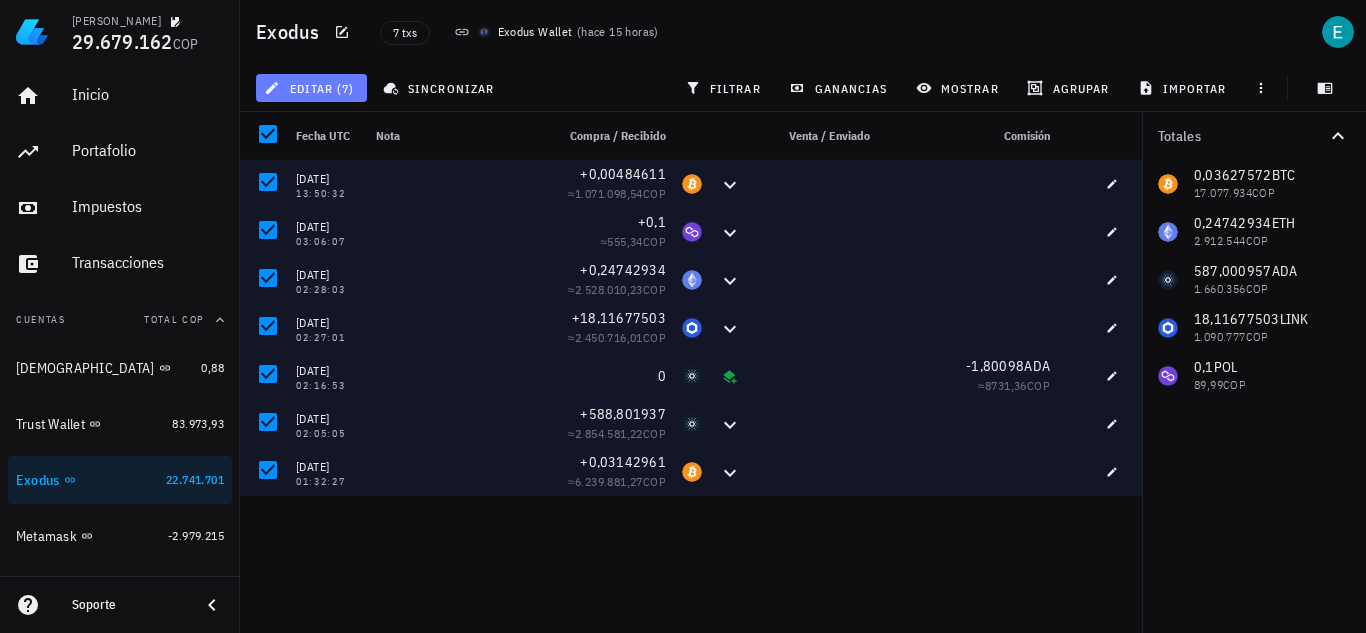 click on "editar (7)" at bounding box center (311, 88) 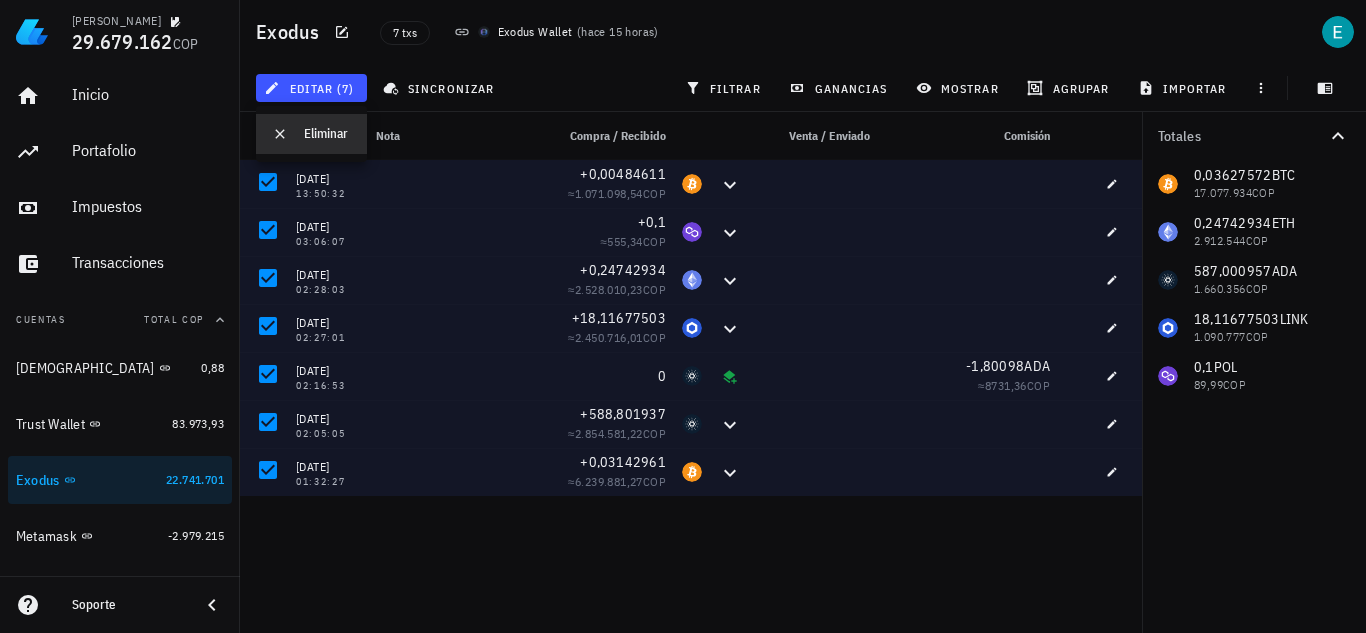 click on "Eliminar" at bounding box center [327, 134] 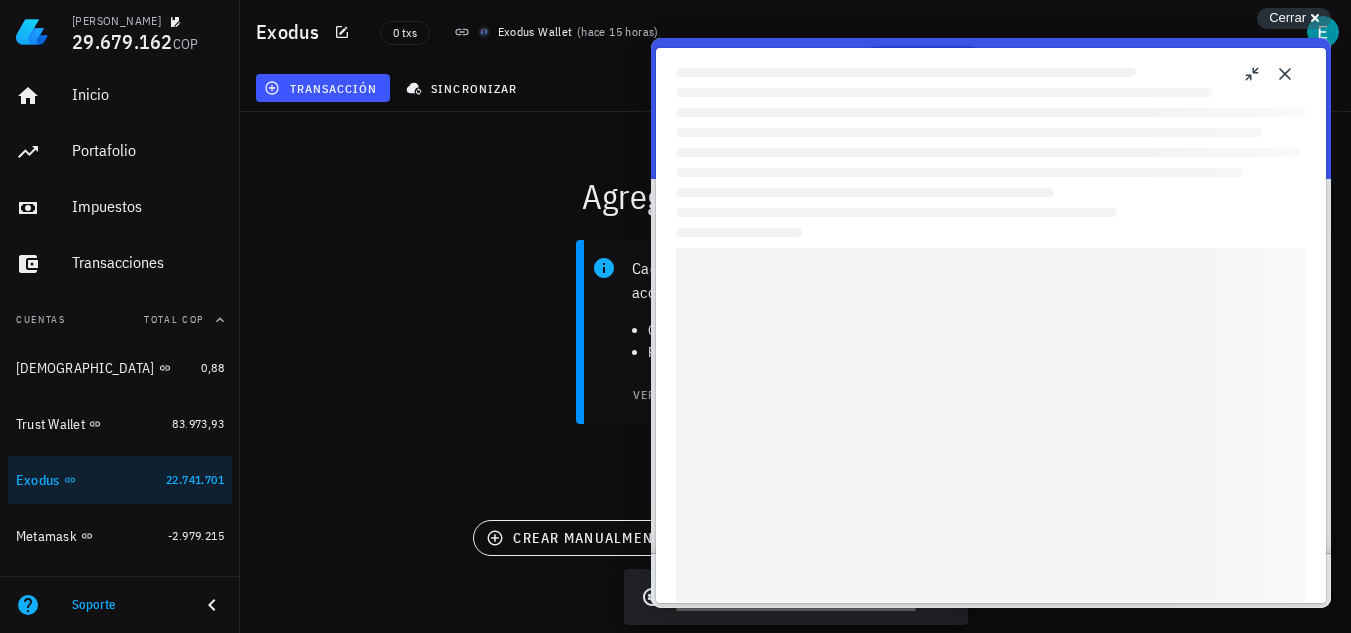 scroll, scrollTop: 0, scrollLeft: 0, axis: both 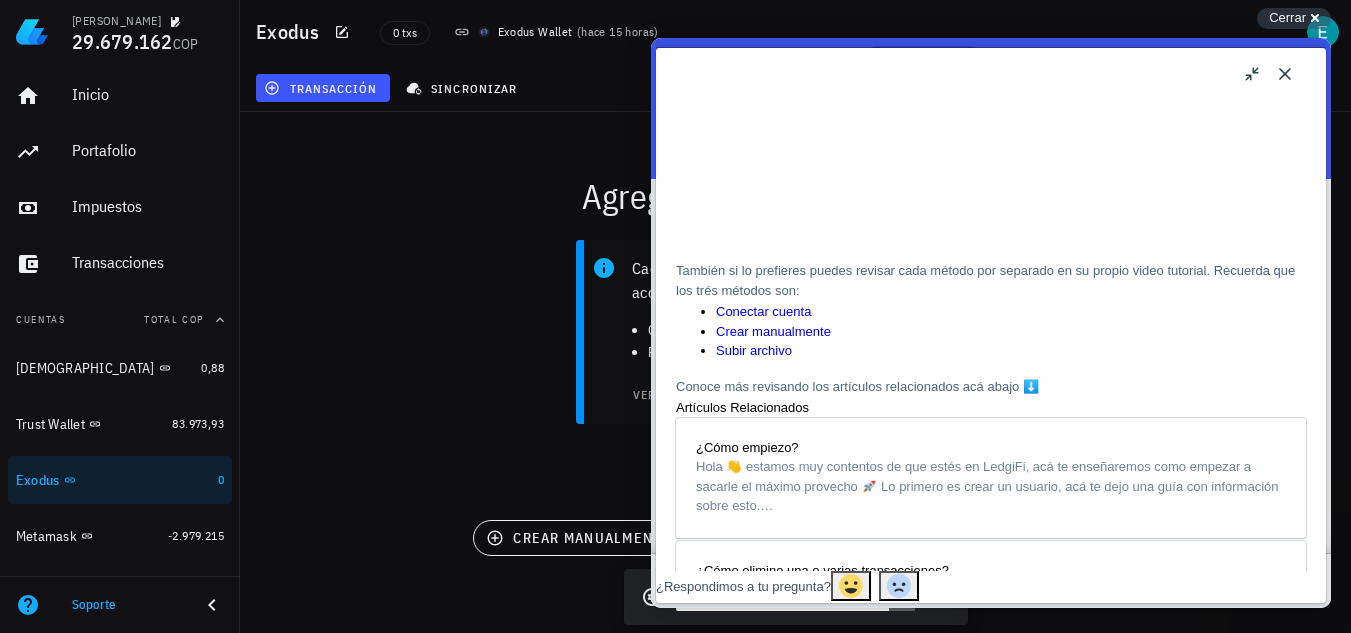 click on "Crear manualmente" at bounding box center (773, 331) 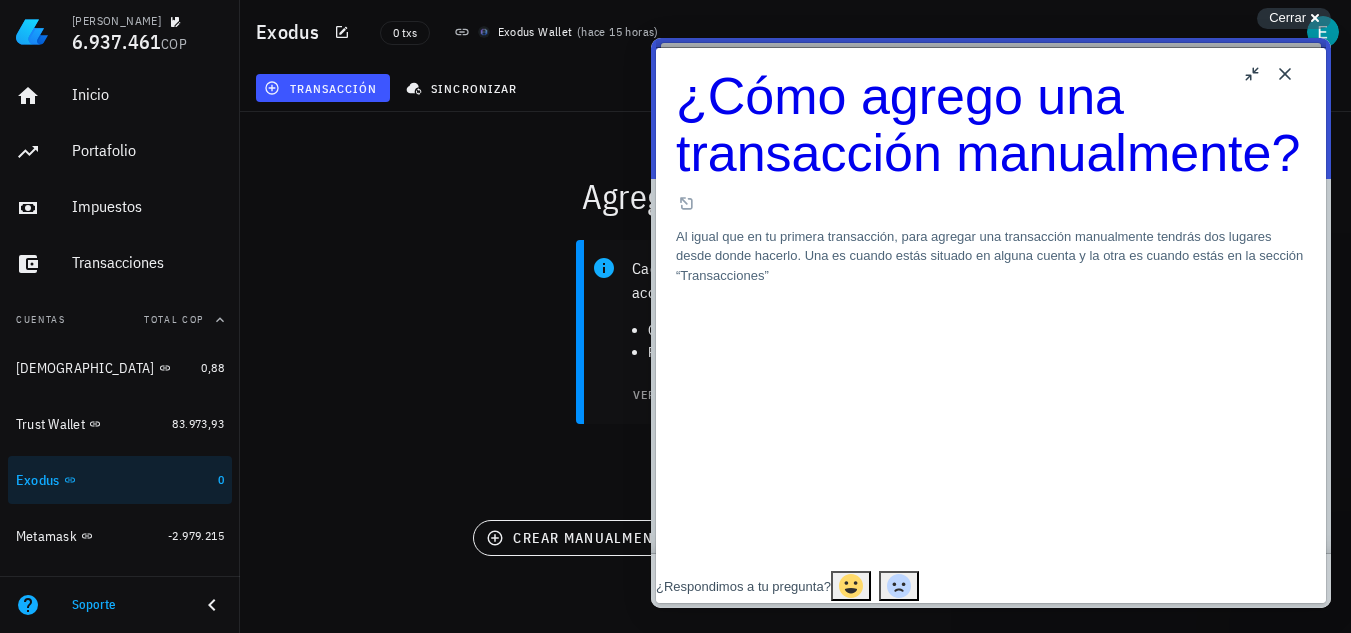 scroll, scrollTop: 0, scrollLeft: 0, axis: both 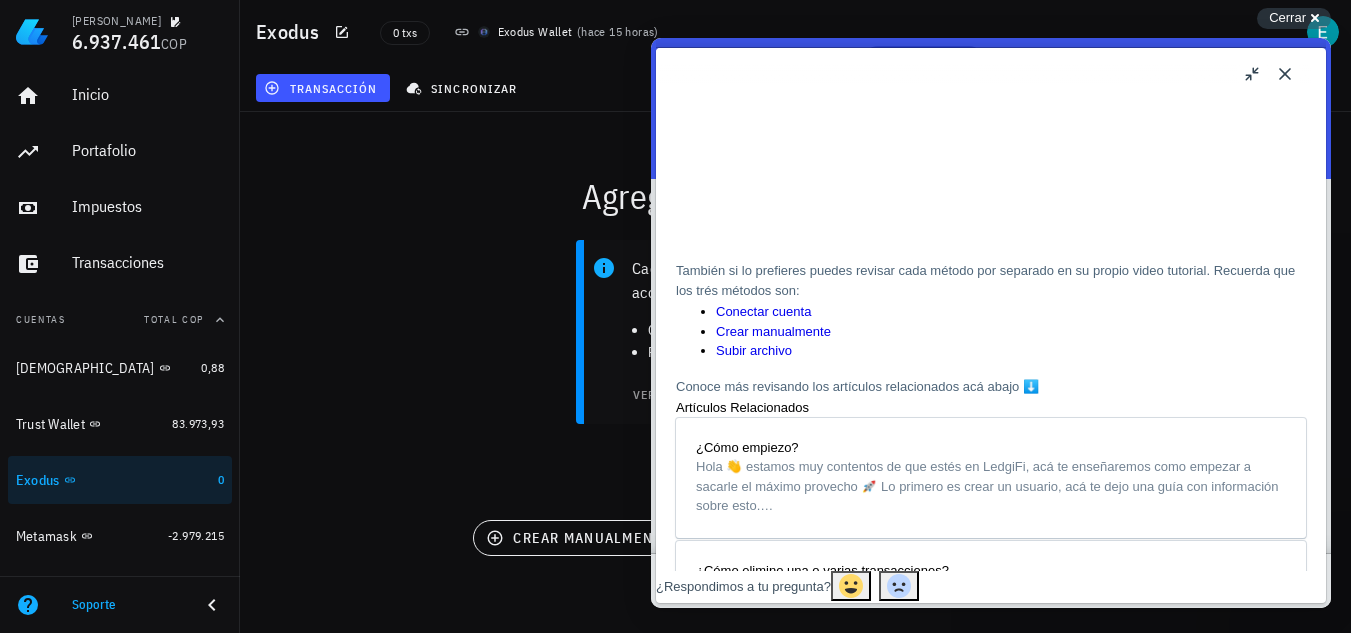 click on "Close" at bounding box center [1285, 74] 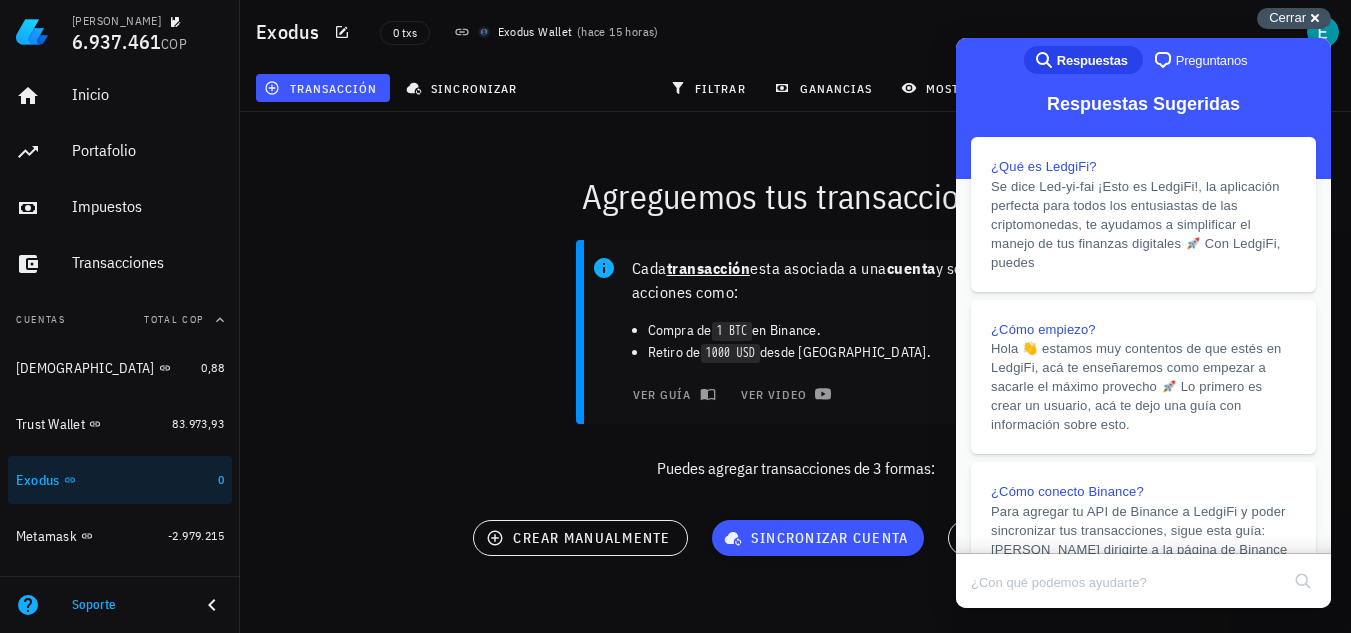 click on "Cerrar" at bounding box center (1287, 17) 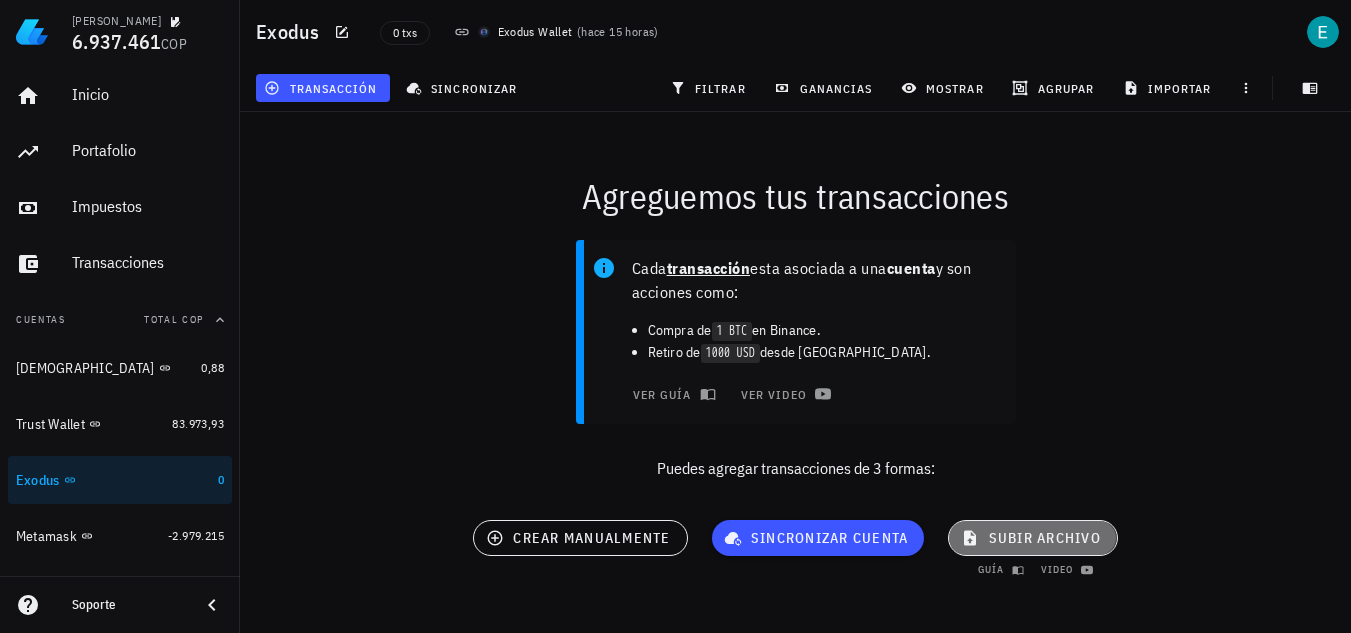 click on "subir archivo" at bounding box center [1032, 538] 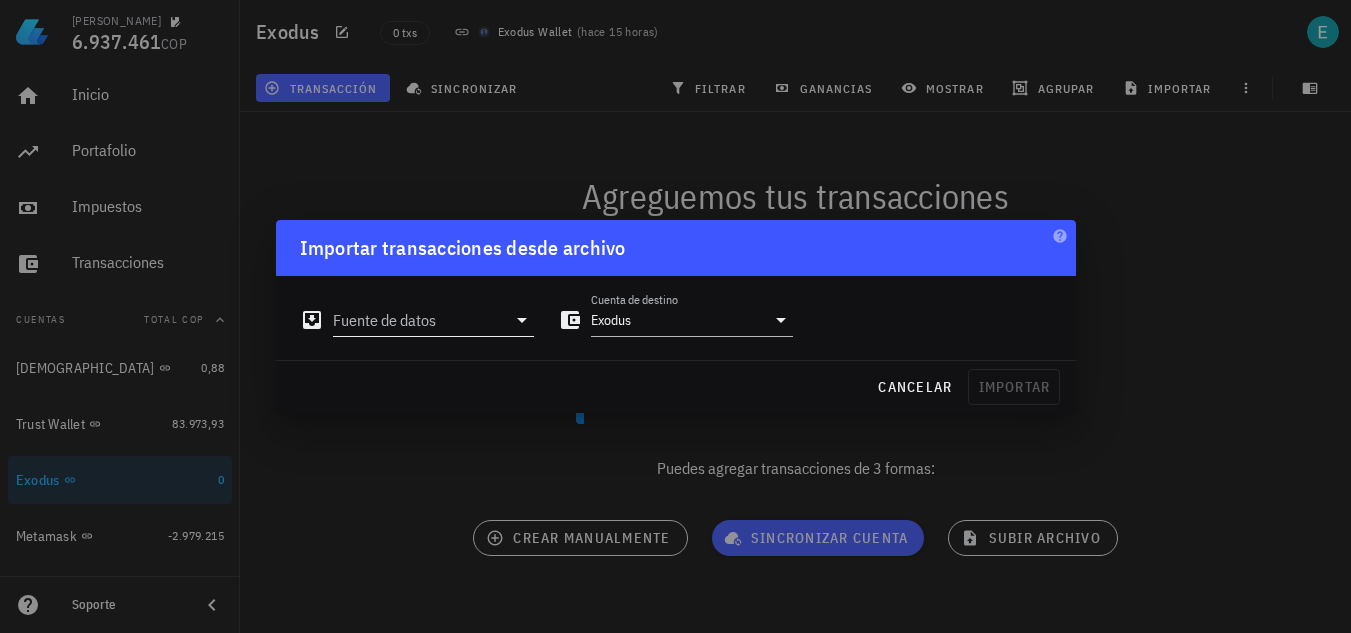 click 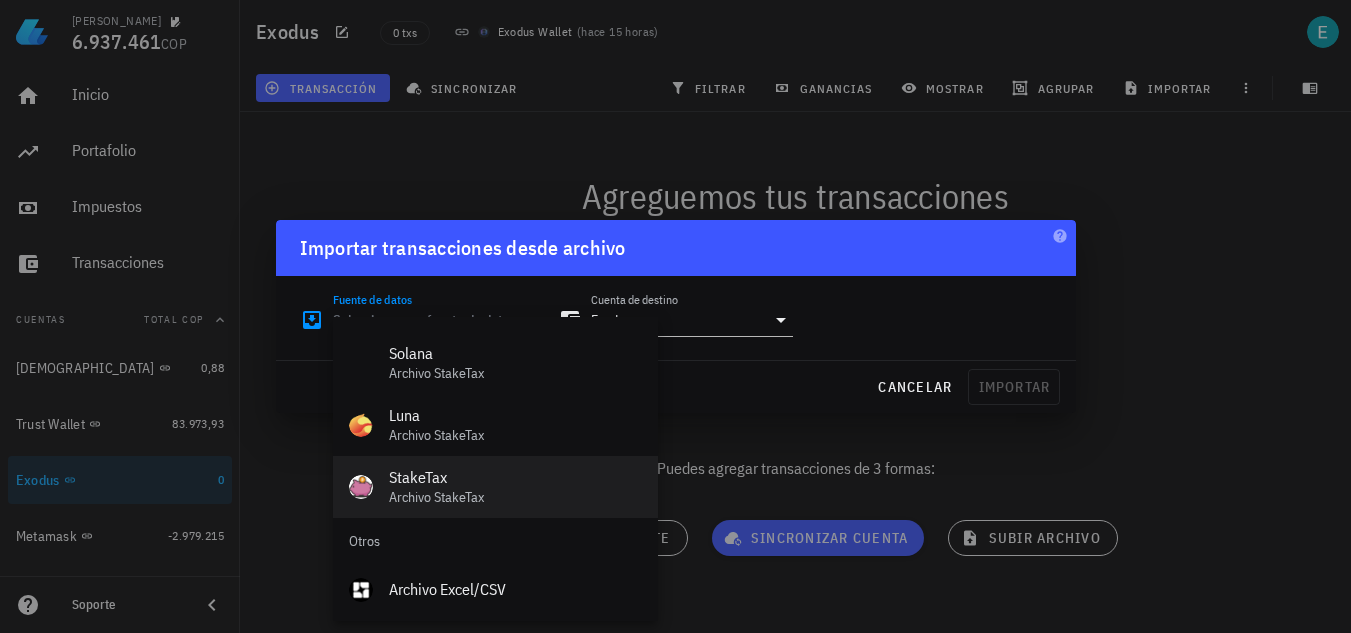 scroll, scrollTop: 834, scrollLeft: 0, axis: vertical 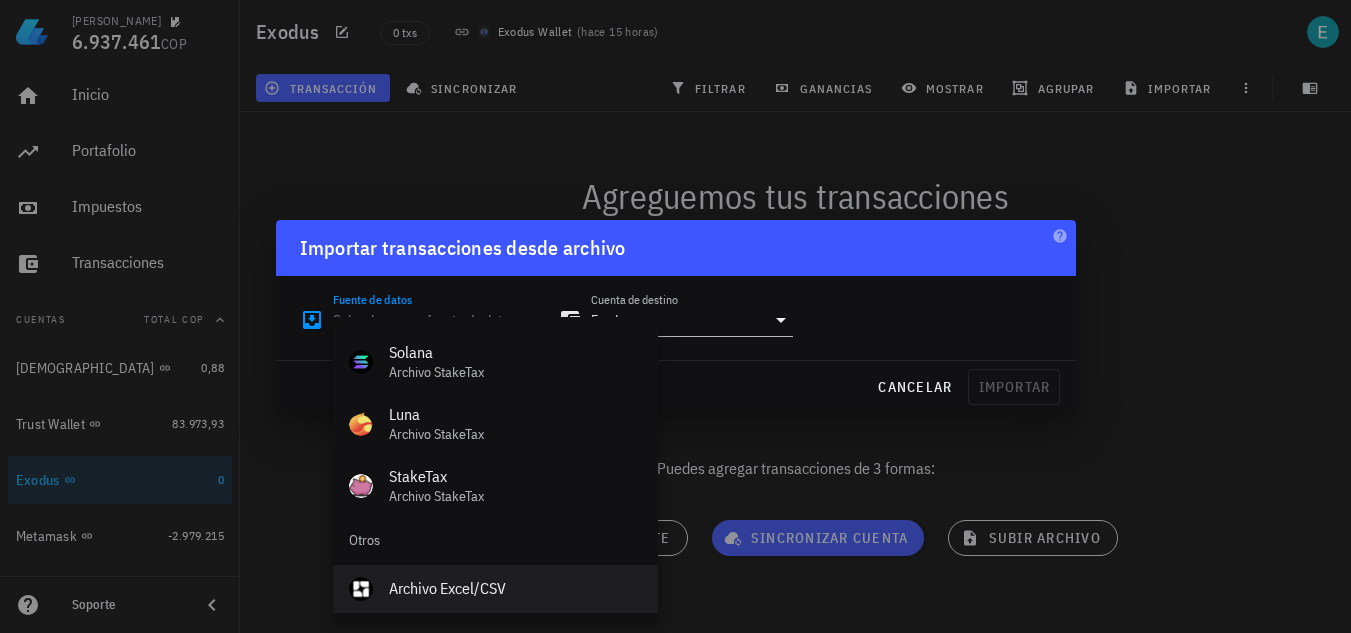click on "Archivo Excel/CSV" at bounding box center [515, 588] 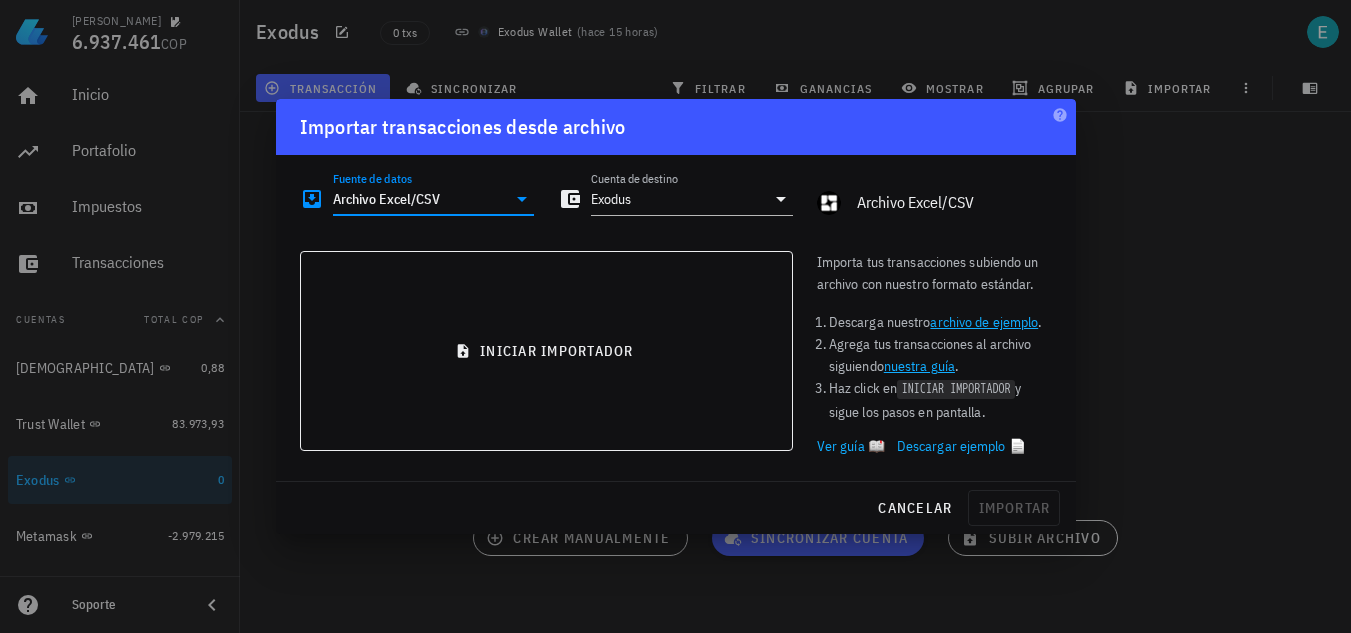 click on "Ver guía 📖" at bounding box center (851, 446) 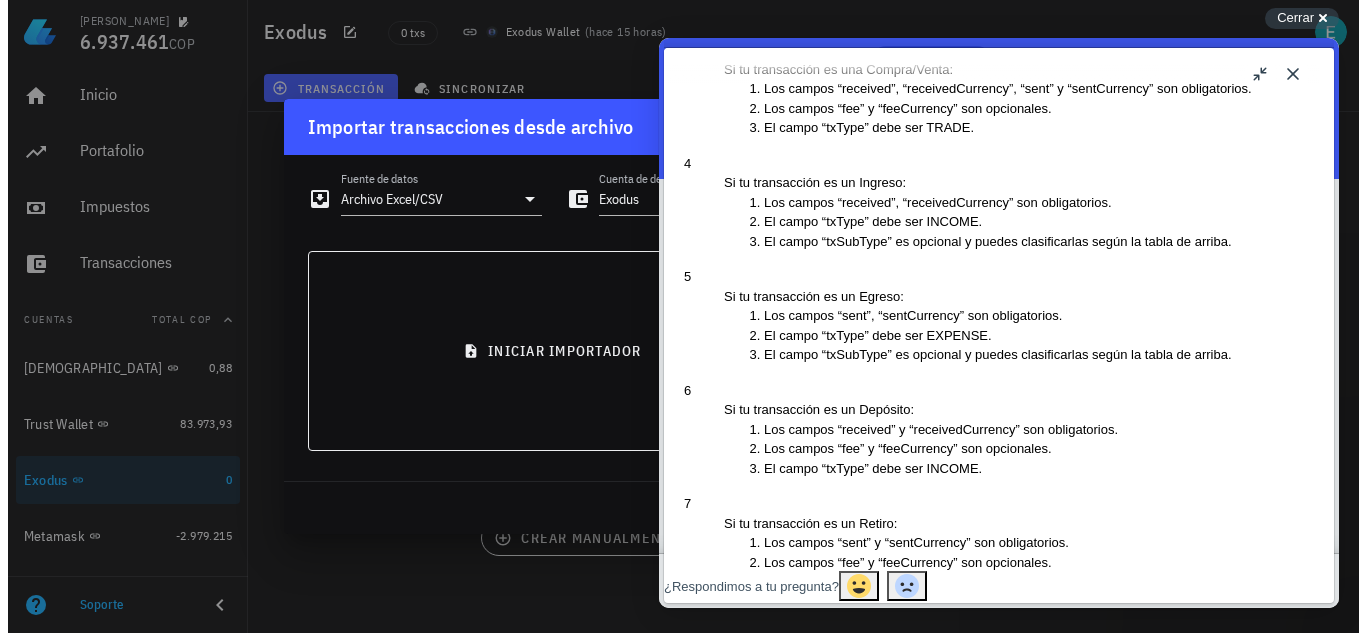 scroll, scrollTop: 2100, scrollLeft: 0, axis: vertical 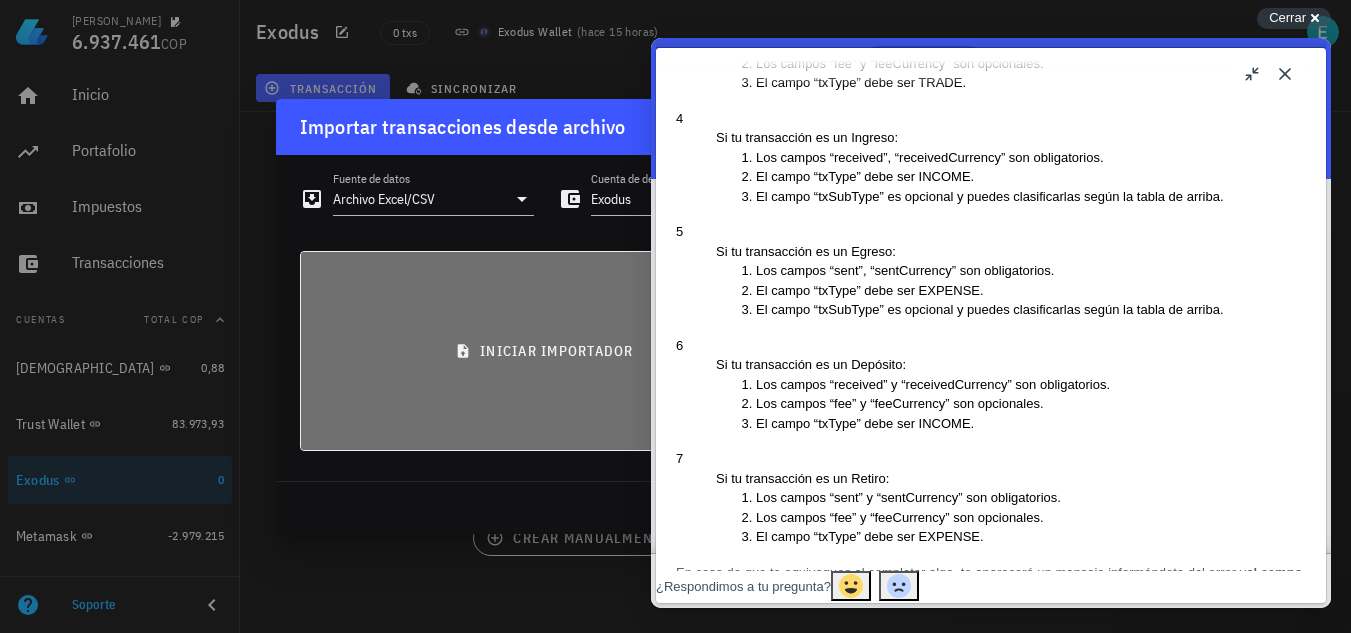 click on "iniciar importador" at bounding box center (546, 351) 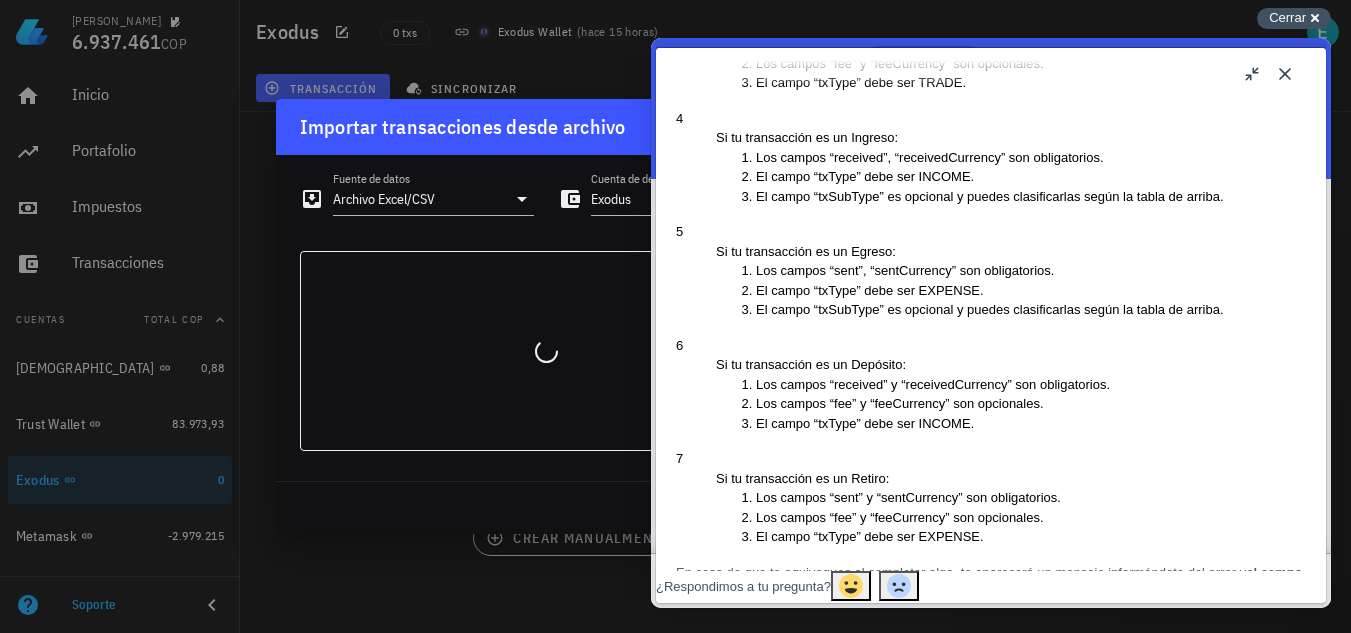 click on "Cerrar cross-small" at bounding box center (1294, 18) 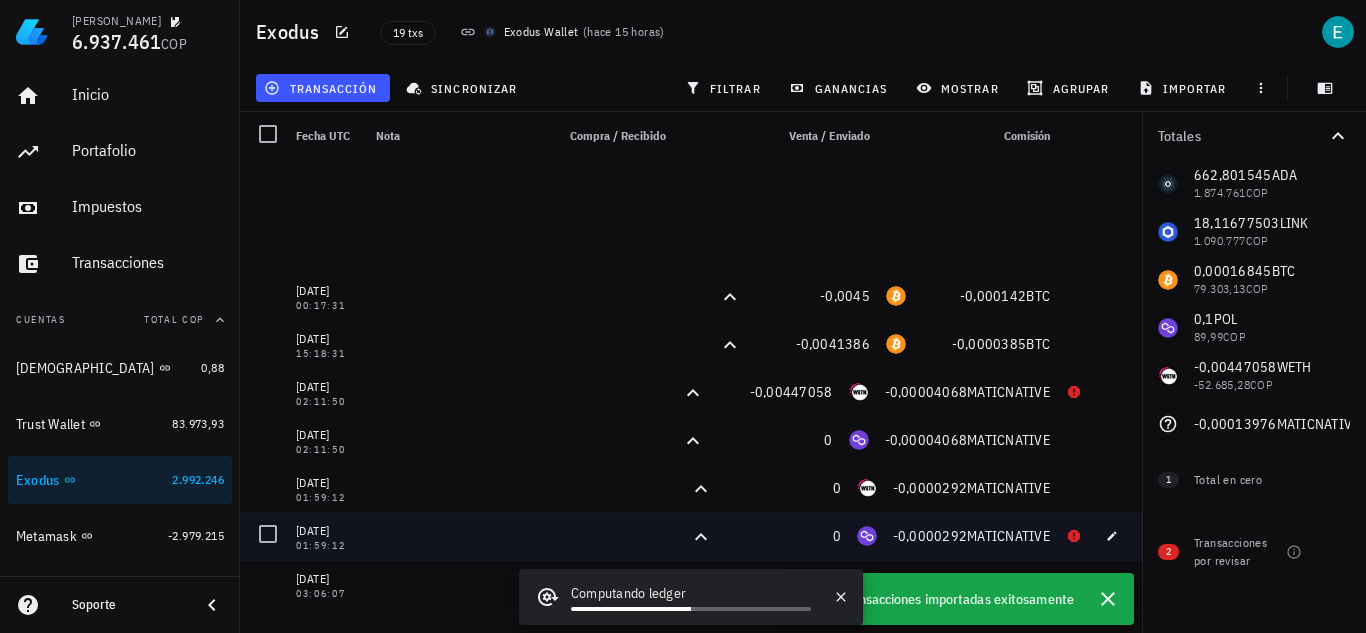 scroll, scrollTop: 455, scrollLeft: 0, axis: vertical 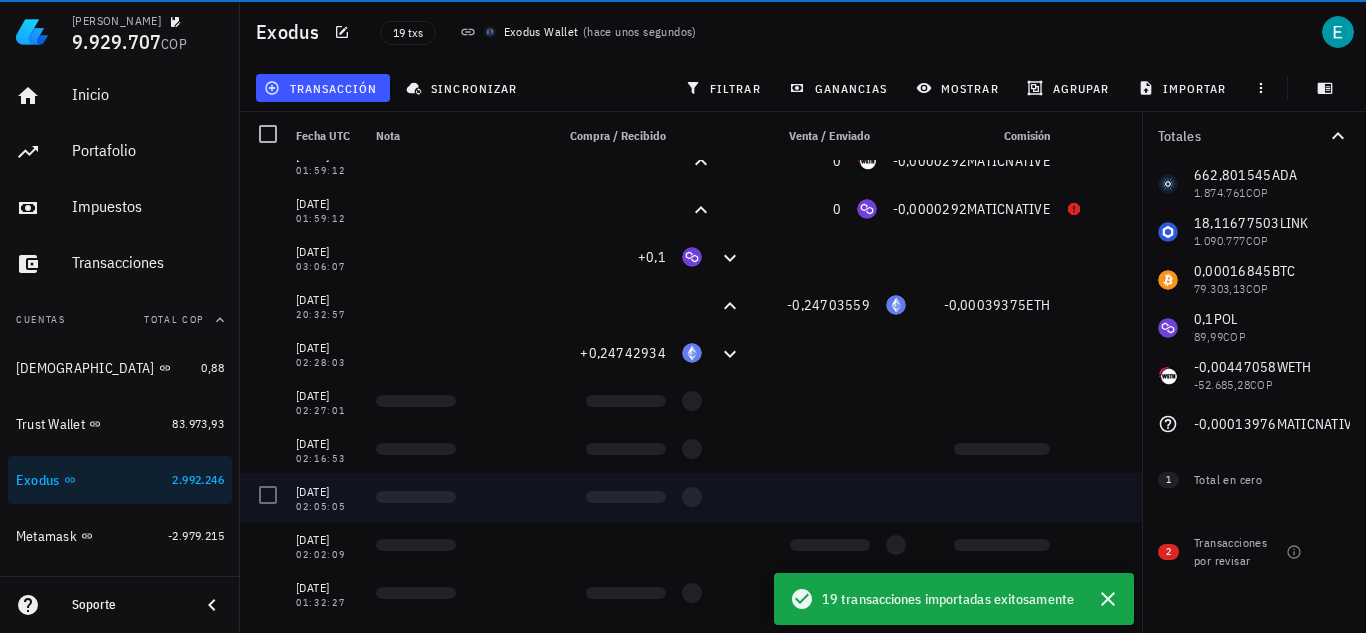 click on "Transacciones por revisar" at bounding box center (1236, 552) 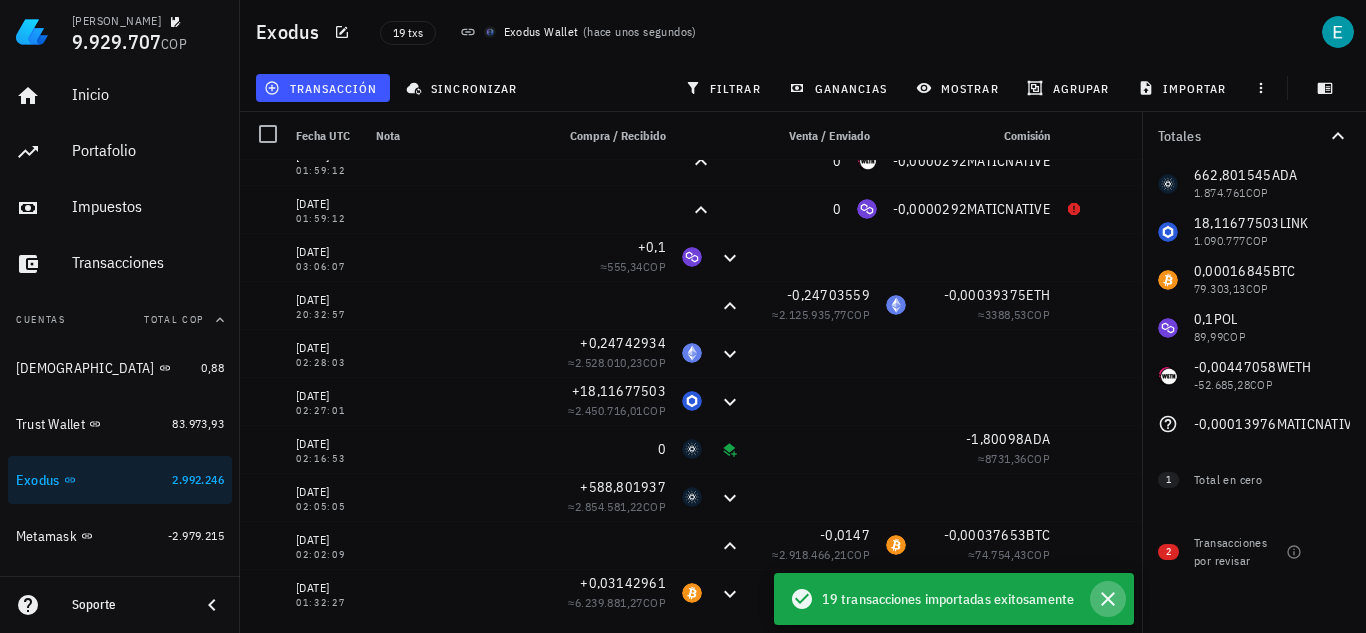 click 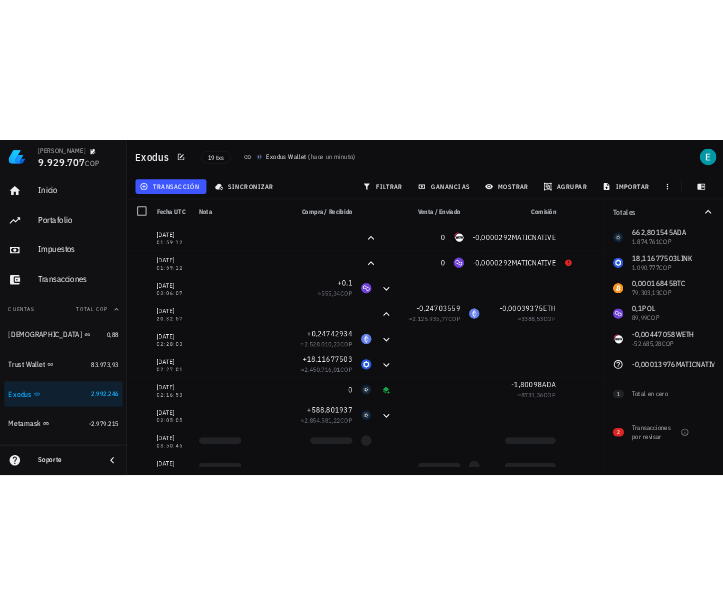 scroll, scrollTop: 455, scrollLeft: 0, axis: vertical 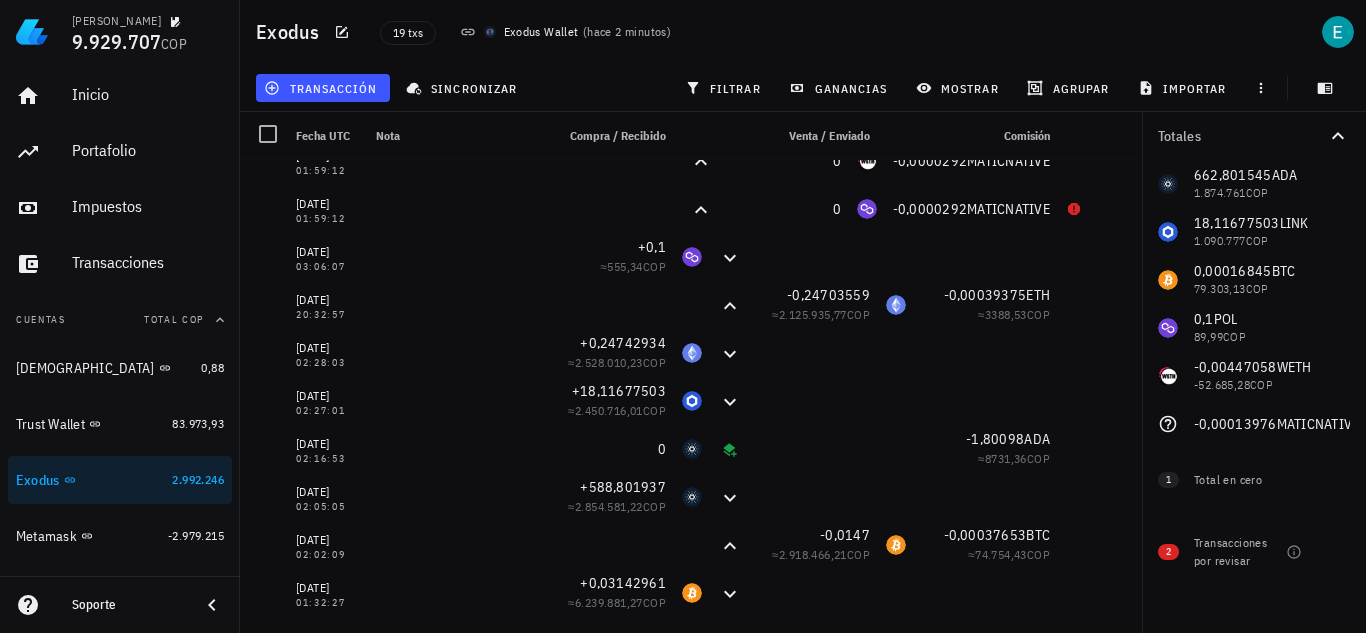 click on "19 txs
Exodus Wallet   ( hace 2 minutos )" at bounding box center (686, 32) 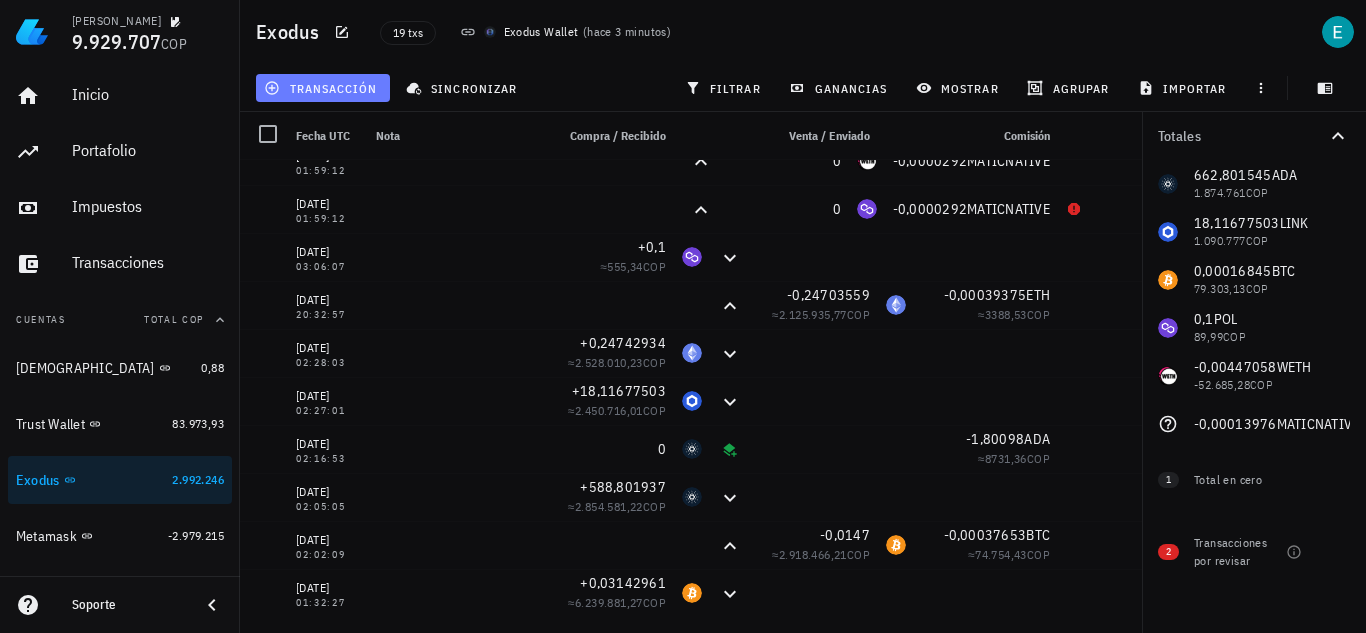 click on "transacción" at bounding box center (322, 88) 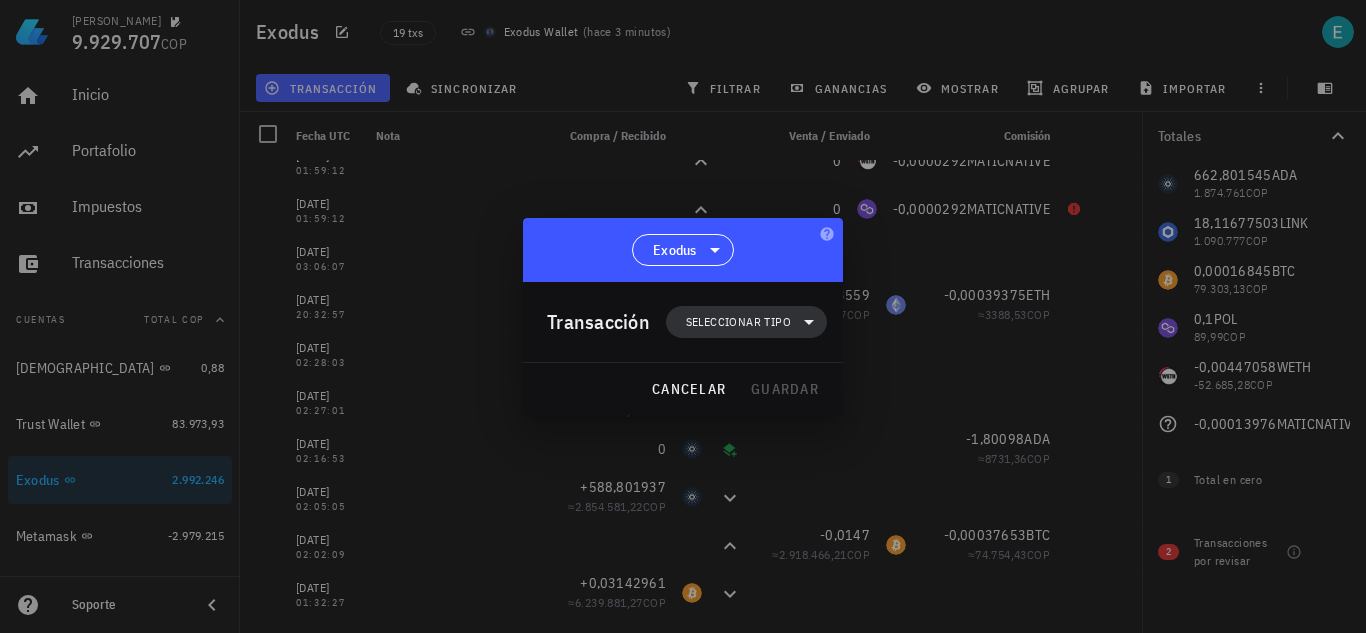 click on "Seleccionar tipo" at bounding box center [738, 322] 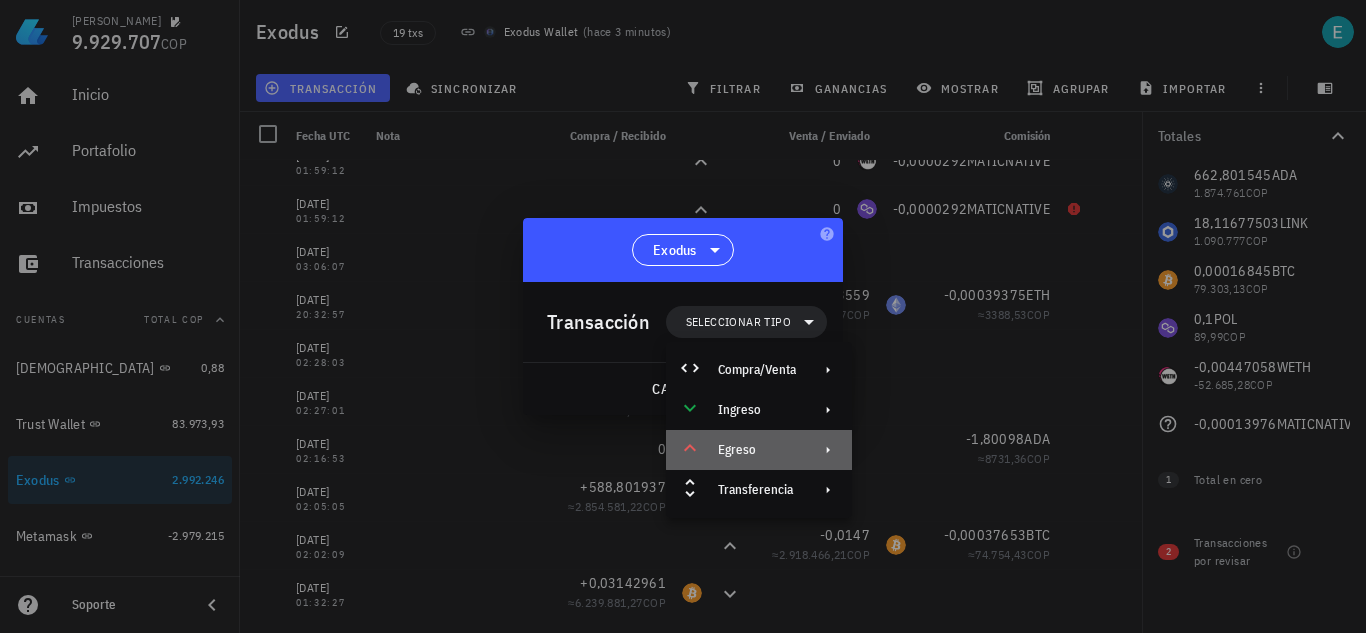 click on "Egreso" at bounding box center (759, 450) 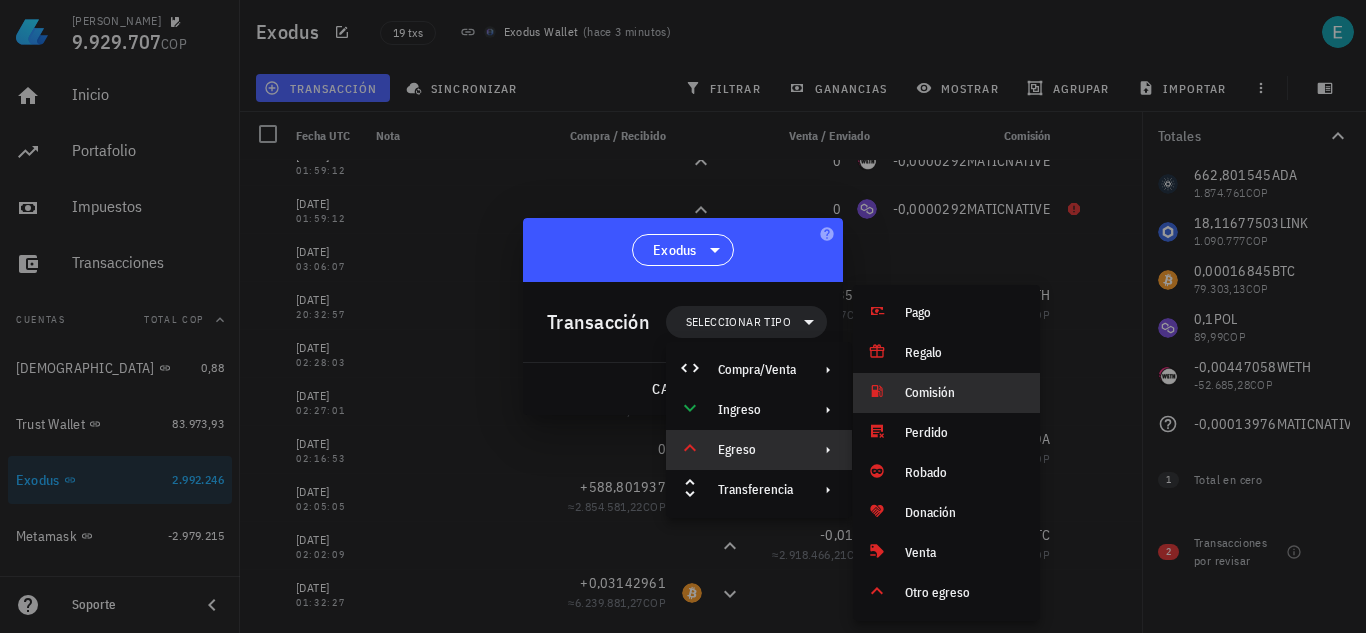click on "Comisión" at bounding box center [964, 393] 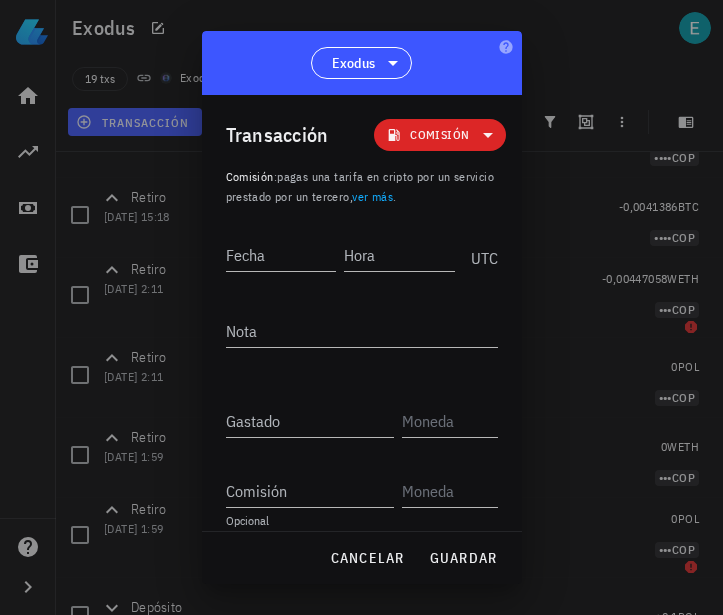 scroll, scrollTop: 449, scrollLeft: 0, axis: vertical 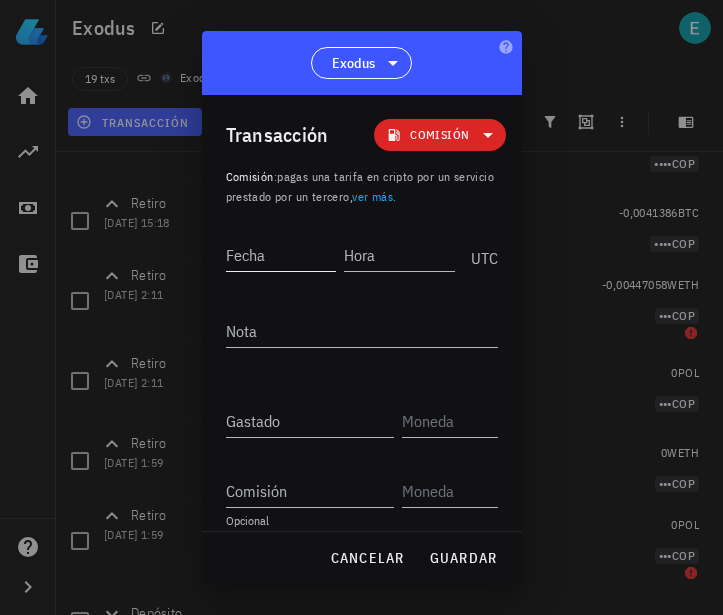 click on "Fecha" at bounding box center [281, 255] 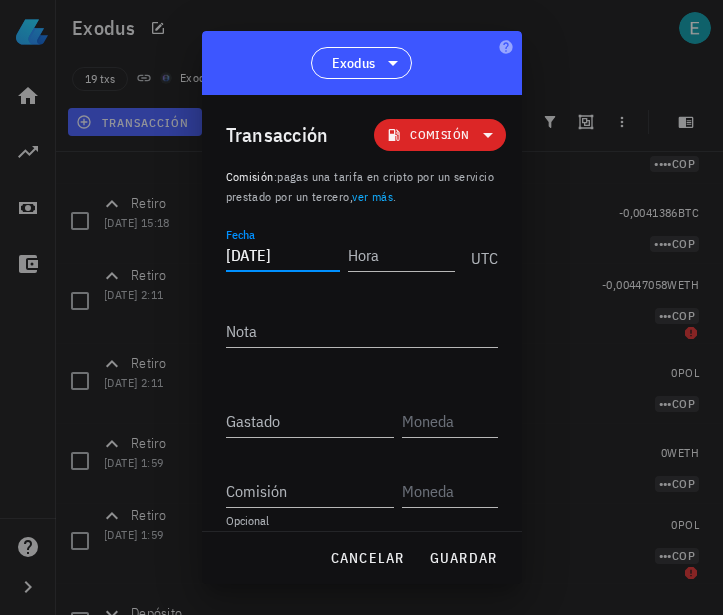 type on "[DATE]" 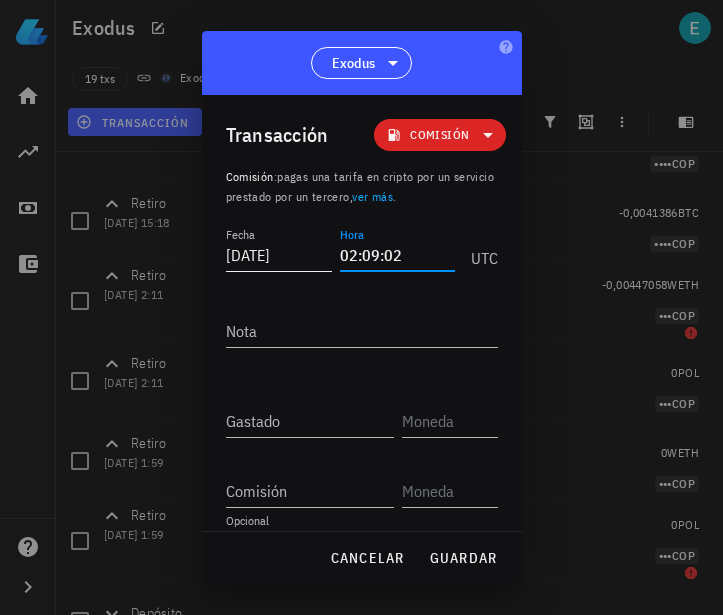 type on "02:09:02" 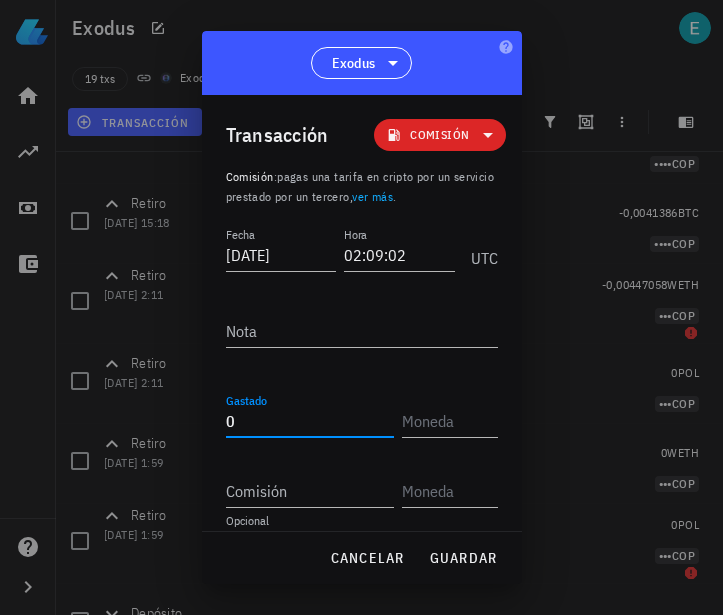 type on "0" 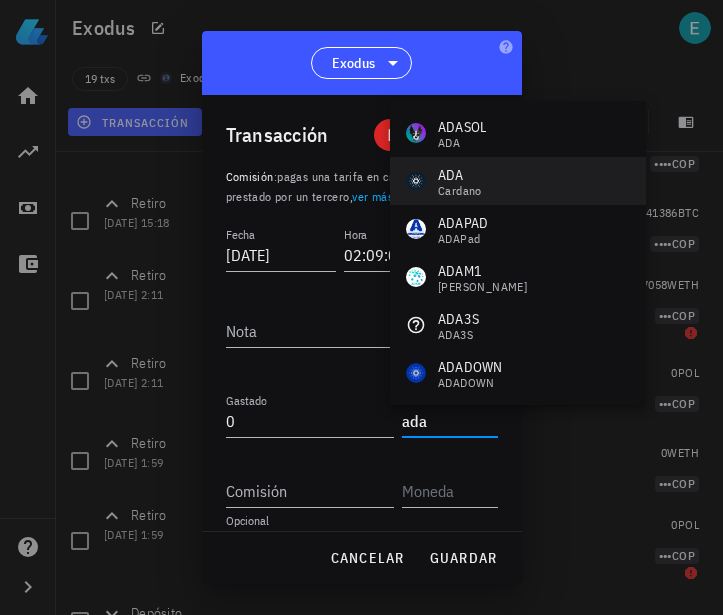 click on "[PERSON_NAME]" at bounding box center [518, 181] 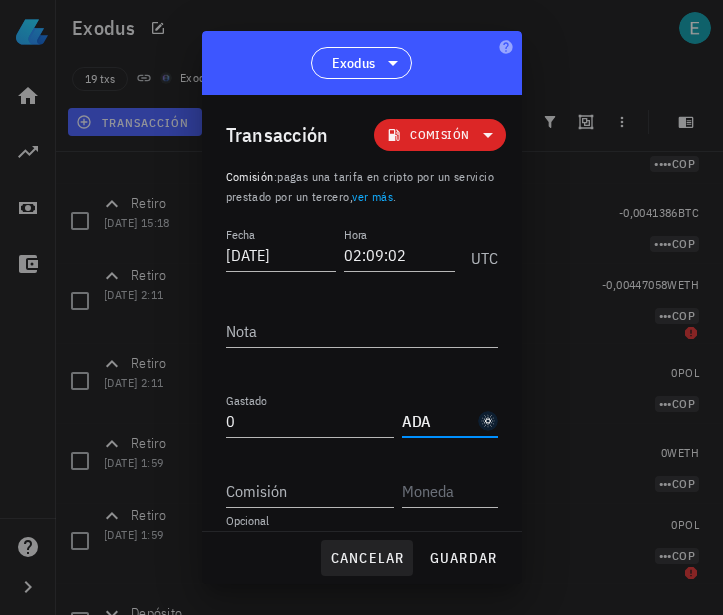 type on "ADA" 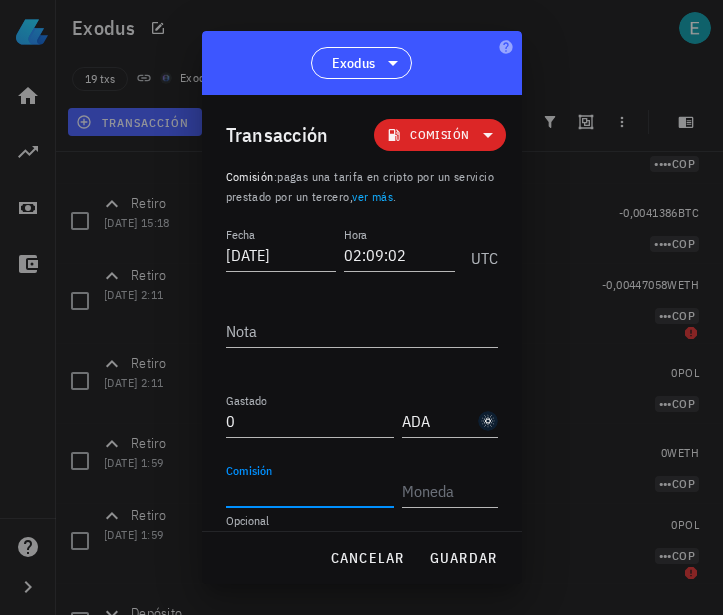 click on "Comisión" at bounding box center (310, 491) 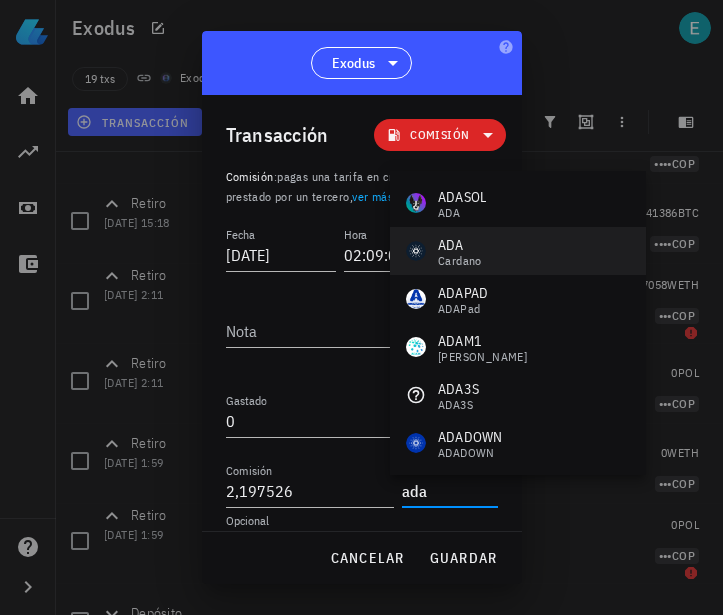 click on "Cardano" at bounding box center [460, 261] 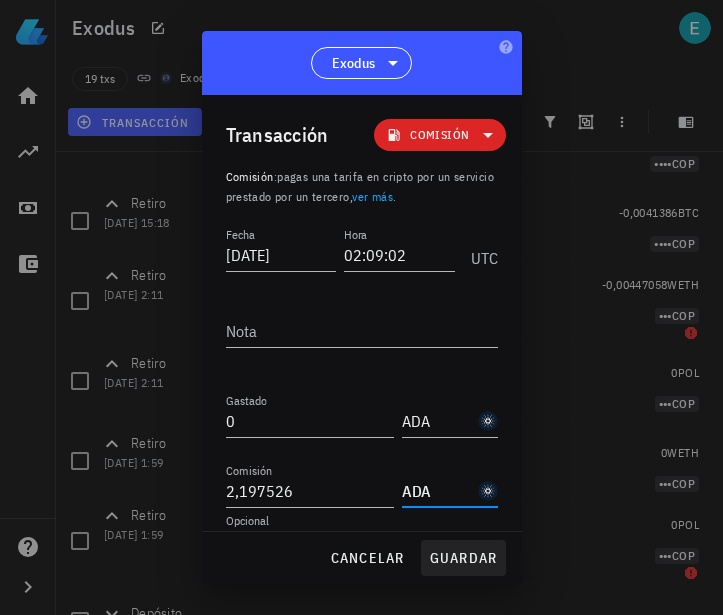 type on "ADA" 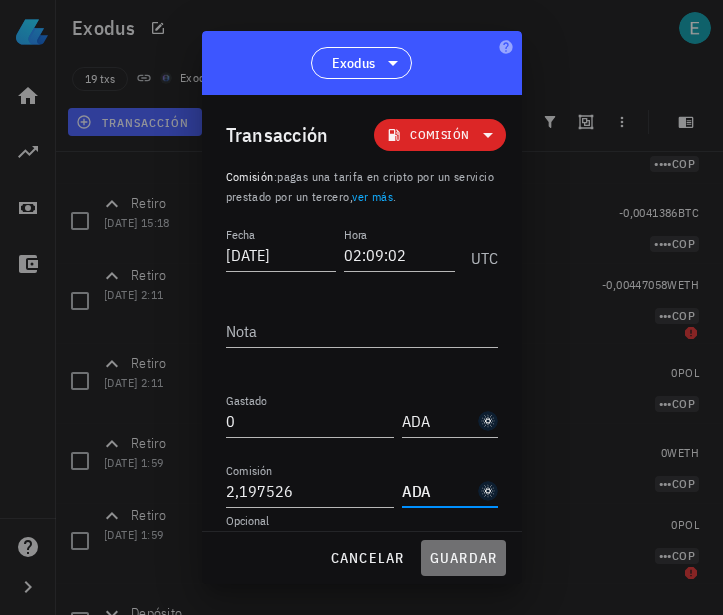 click on "guardar" at bounding box center [463, 558] 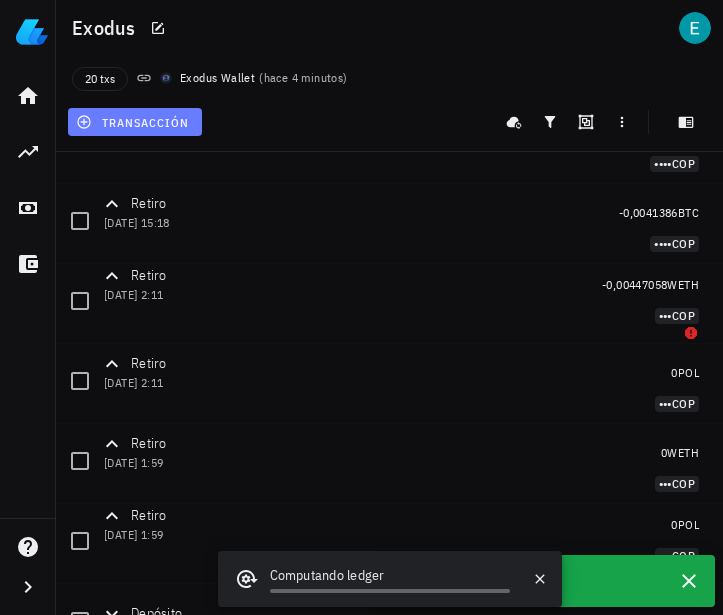 click on "transacción" at bounding box center (134, 122) 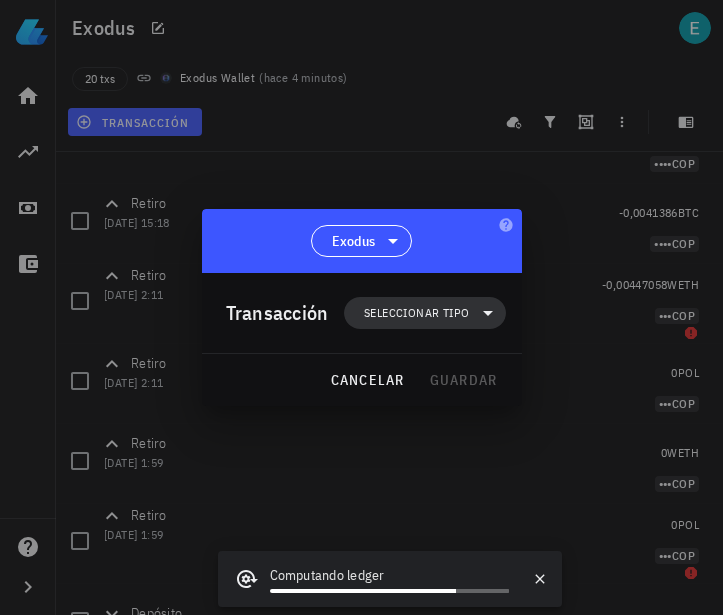 click on "Seleccionar tipo" at bounding box center (416, 313) 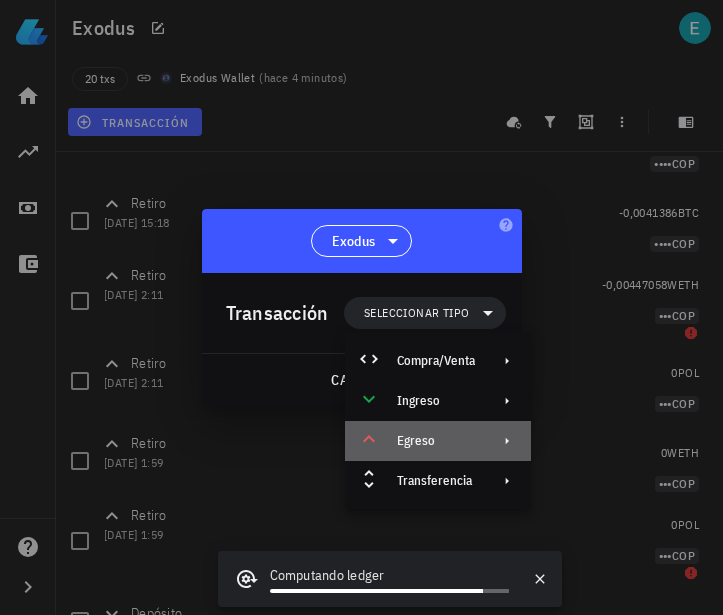 click on "Egreso" at bounding box center (438, 441) 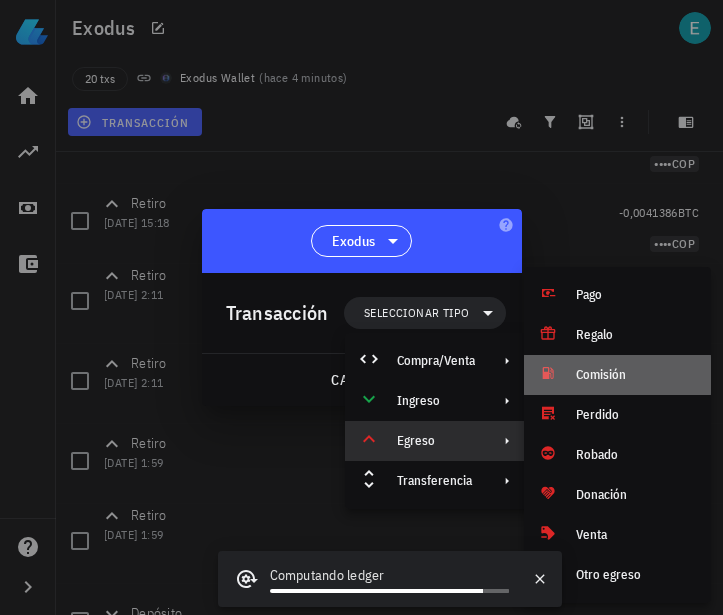 click on "Comisión" at bounding box center [635, 375] 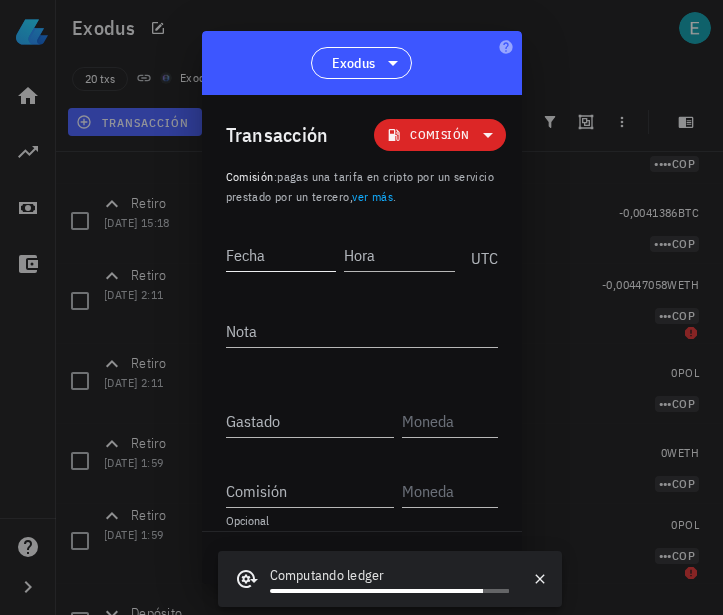 click on "Fecha" at bounding box center [281, 255] 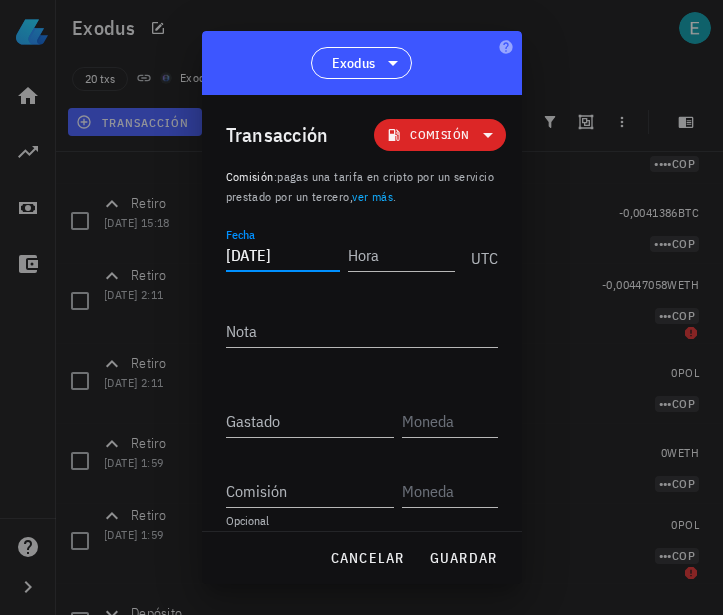 type on "[DATE]" 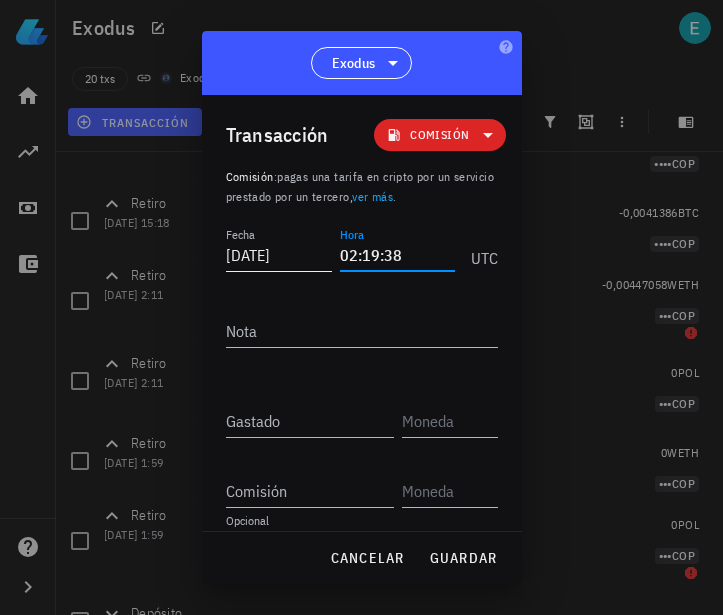 type on "02:19:38" 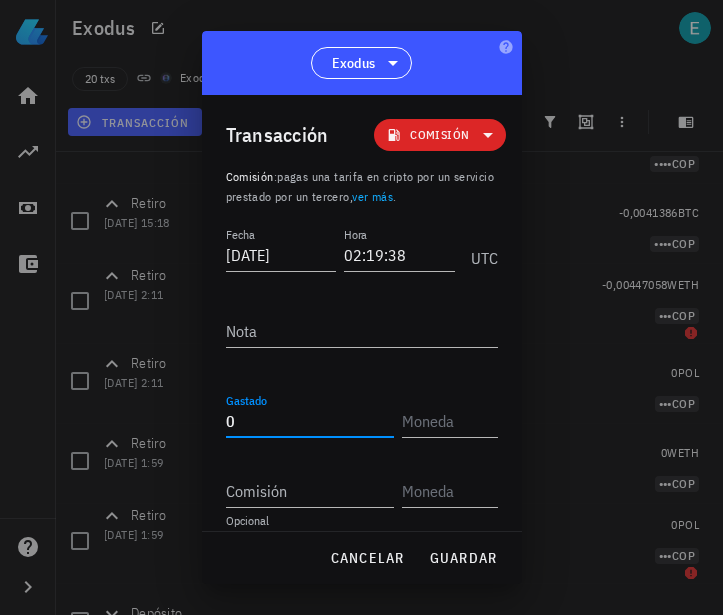 type on "0" 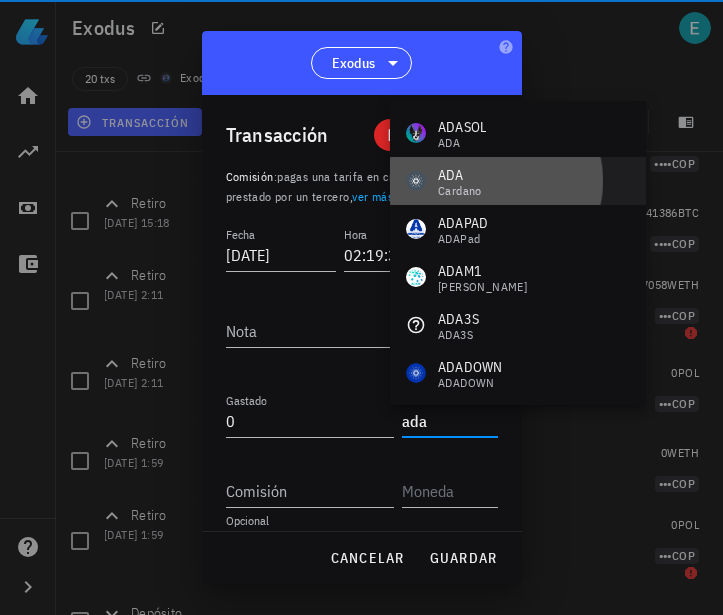 click on "ADA" at bounding box center (460, 175) 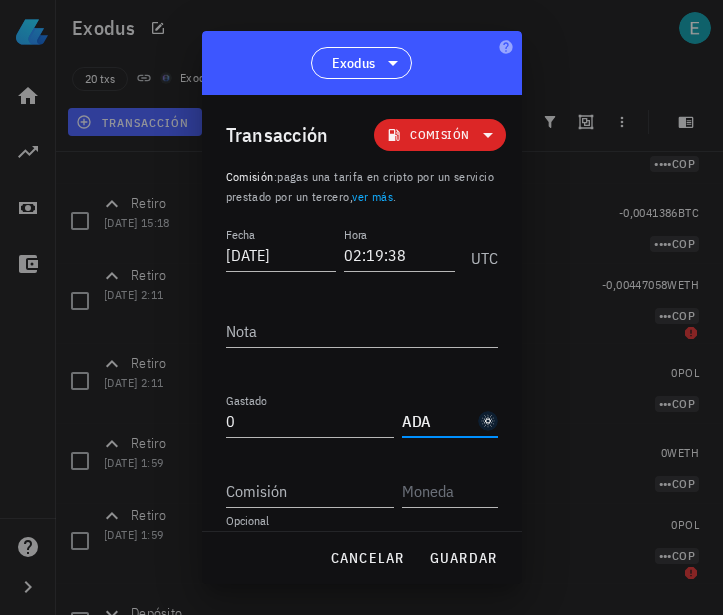 type on "ADA" 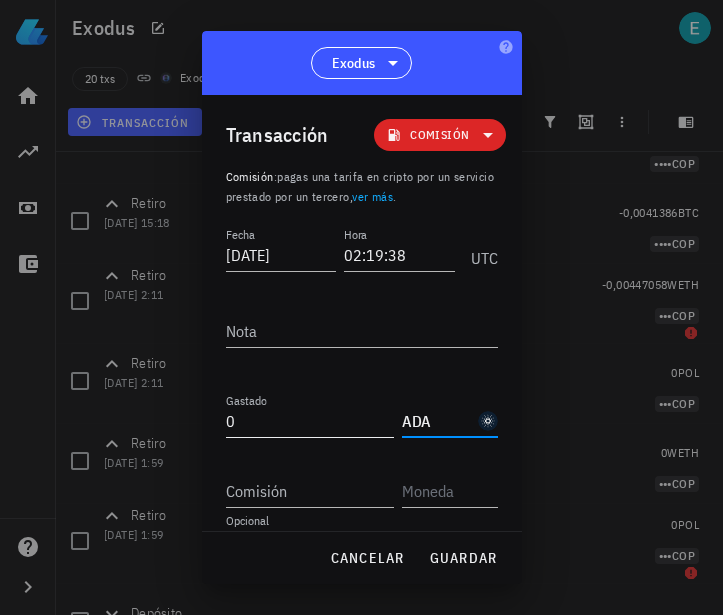 scroll, scrollTop: 57, scrollLeft: 0, axis: vertical 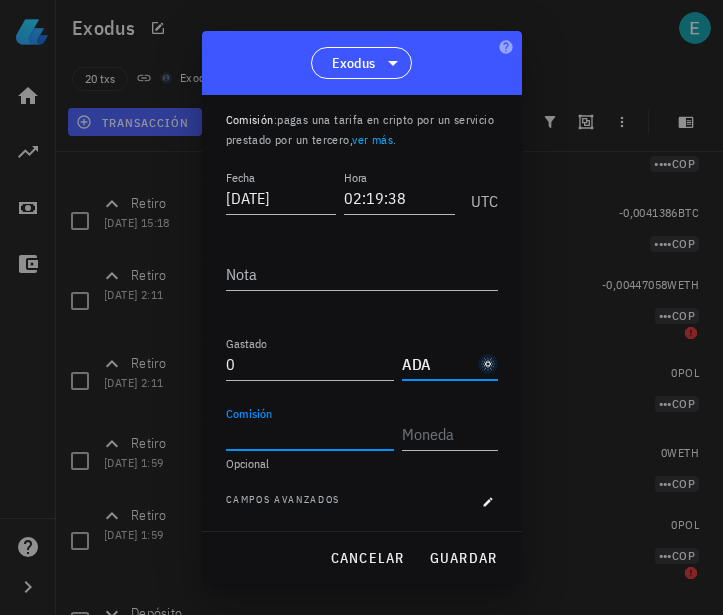 click on "Comisión" at bounding box center [310, 434] 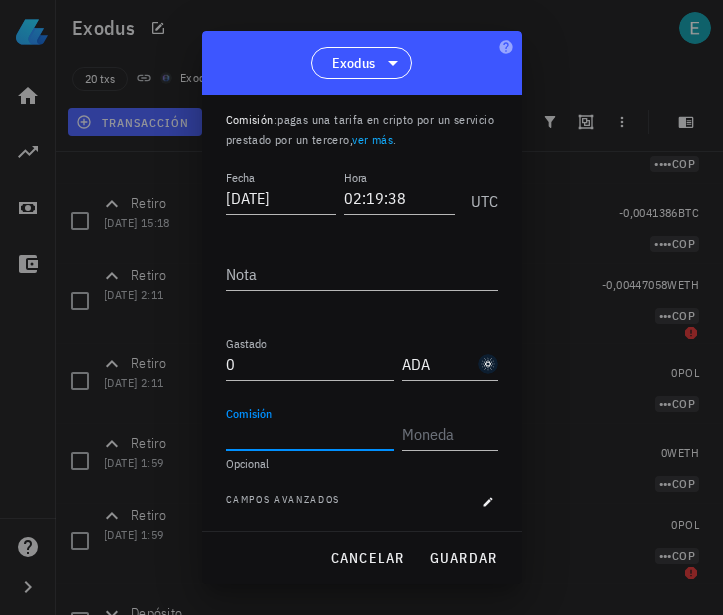 paste on "2,20838" 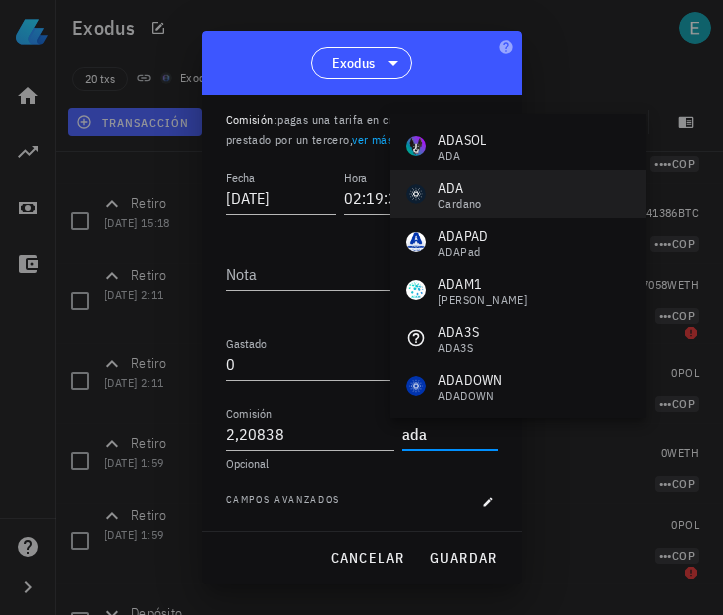 click on "ADA" at bounding box center [460, 188] 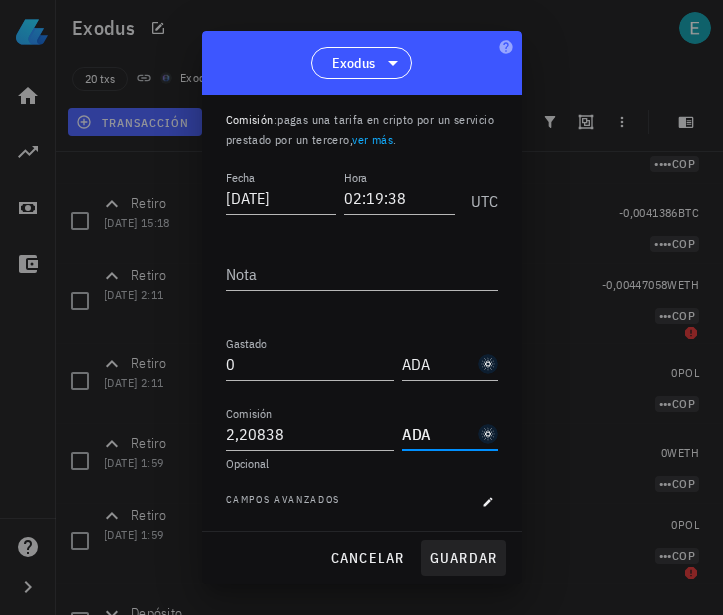 type on "ADA" 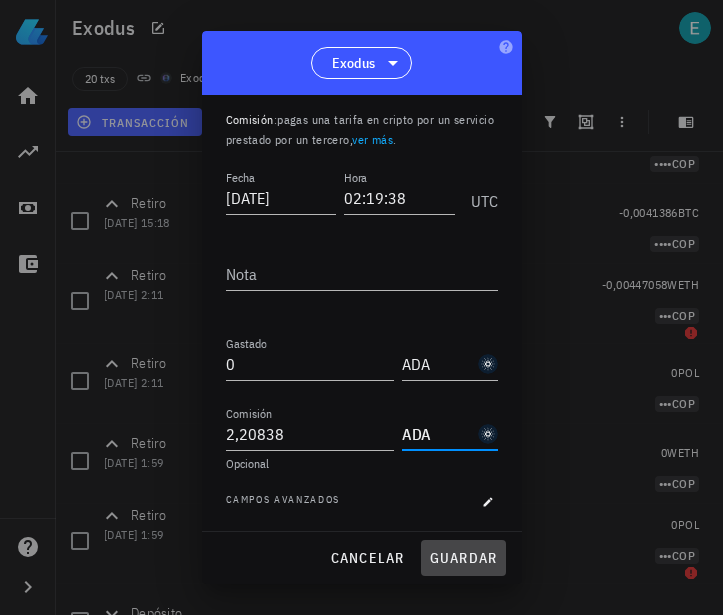 click on "guardar" at bounding box center [463, 558] 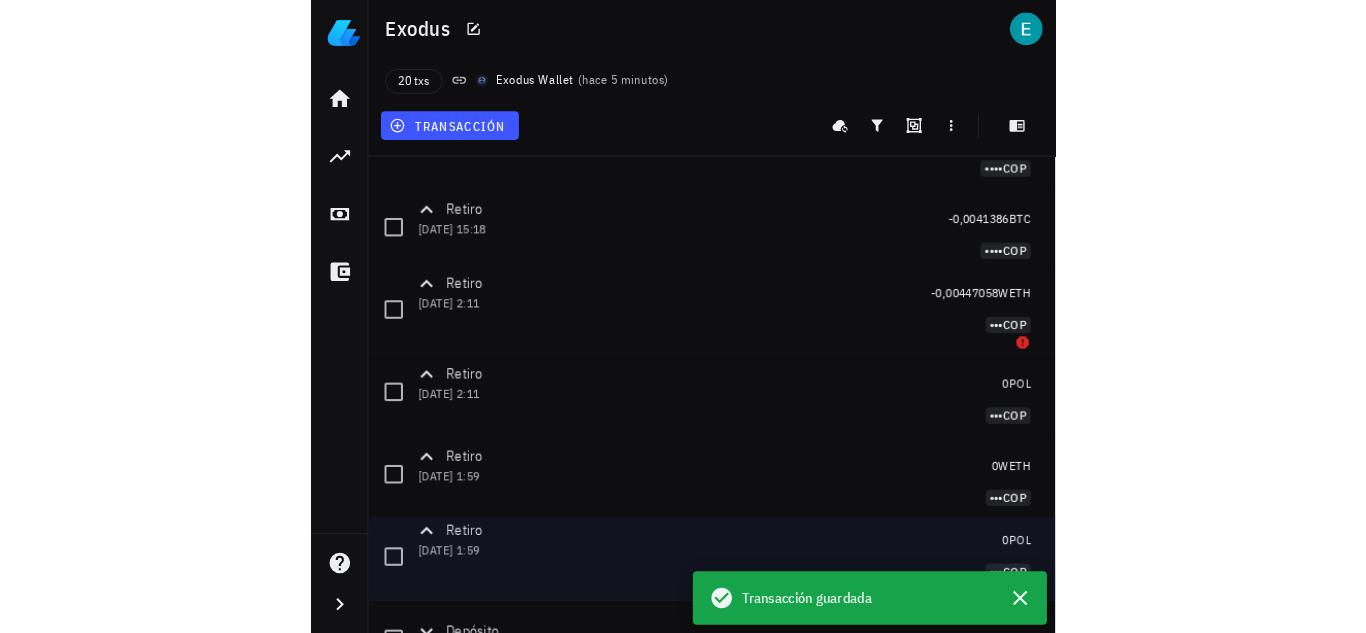 scroll, scrollTop: 0, scrollLeft: 0, axis: both 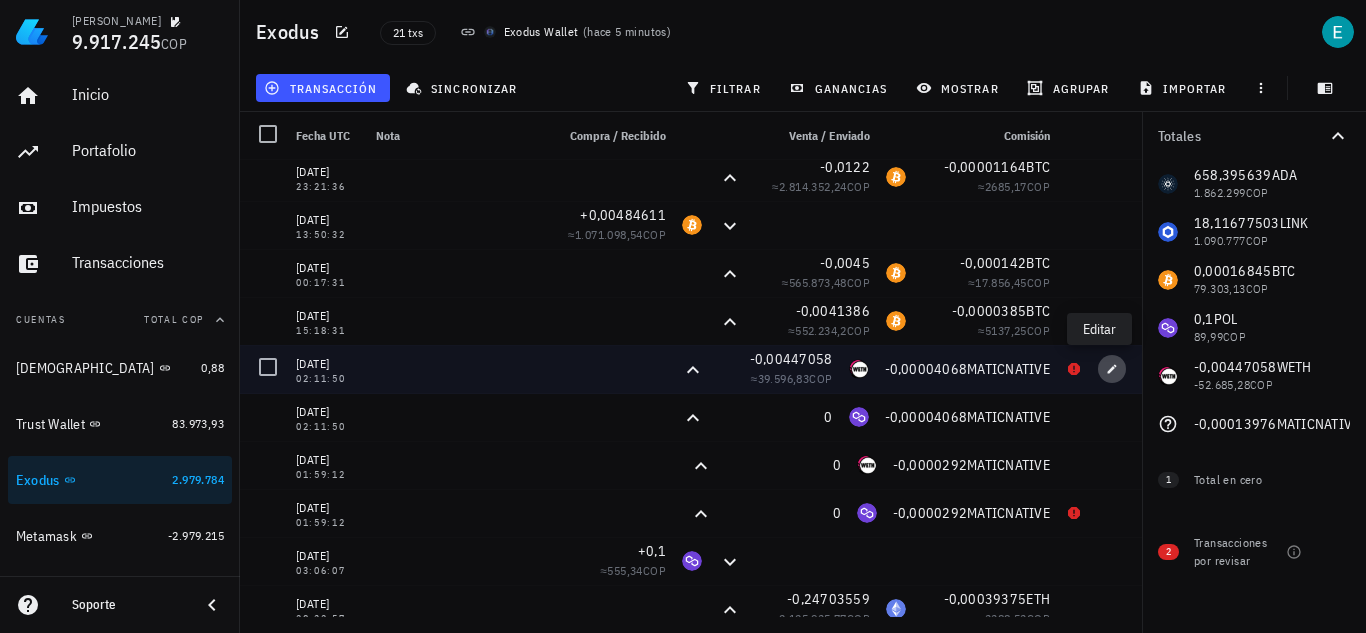 drag, startPoint x: 1100, startPoint y: 369, endPoint x: 876, endPoint y: 391, distance: 225.07776 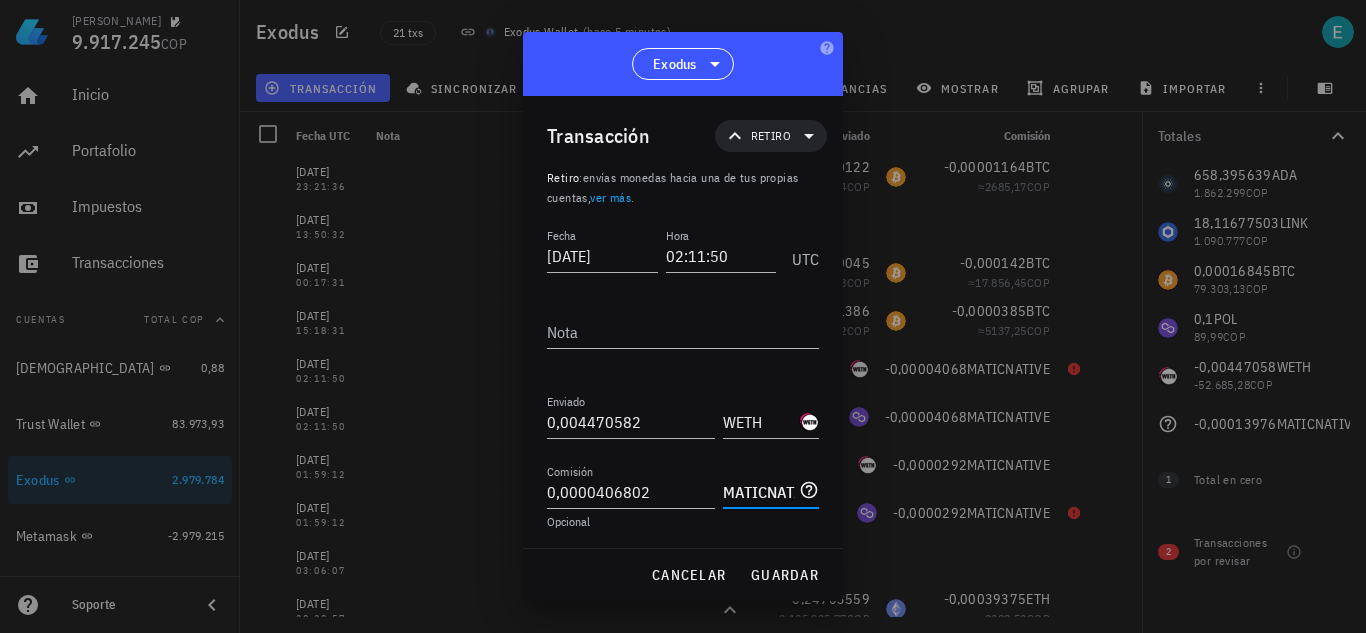 type 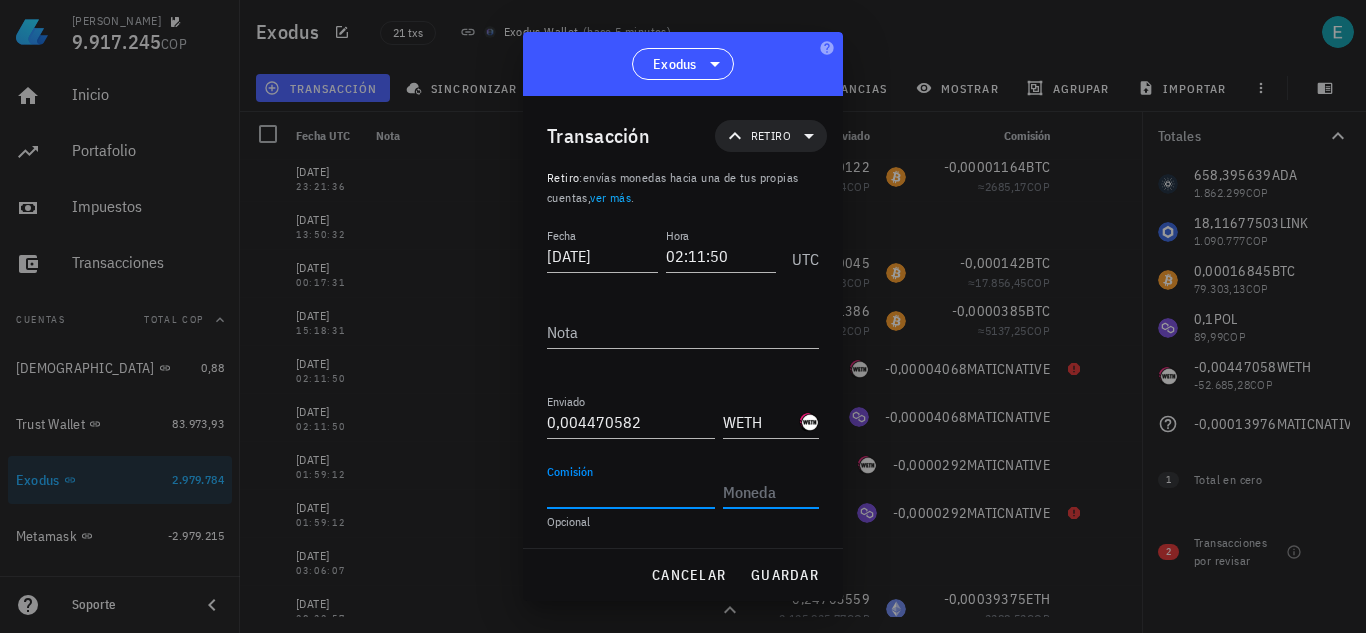 type 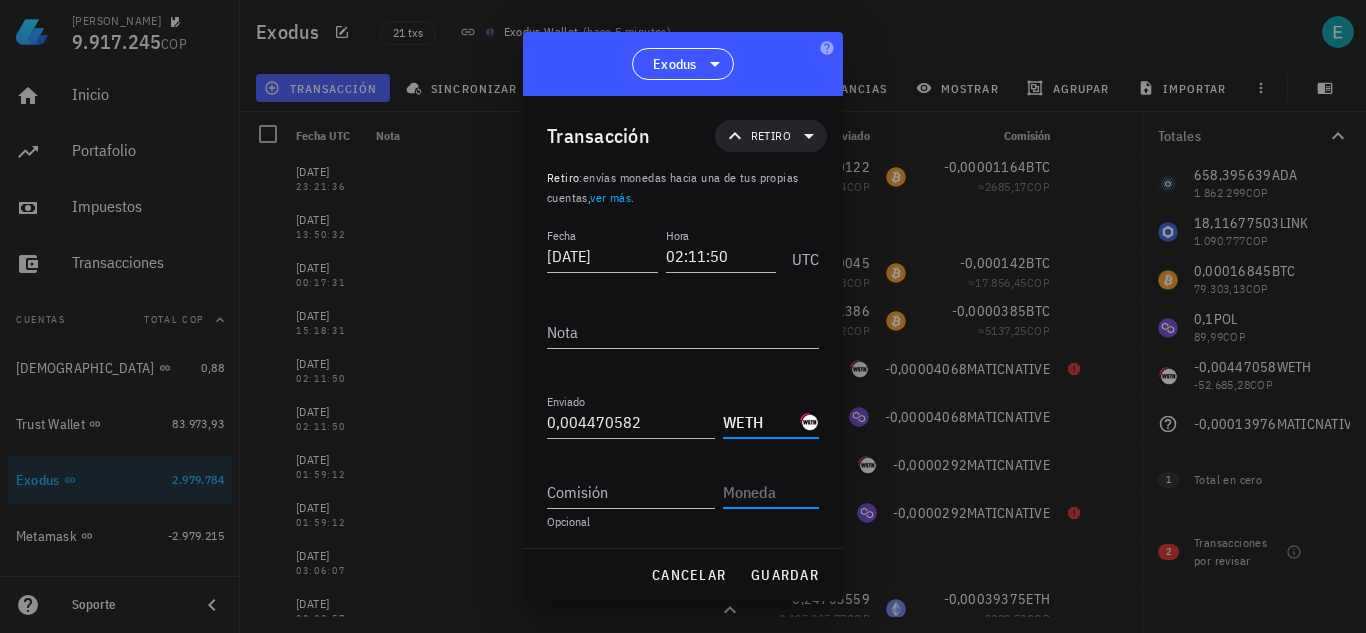 type 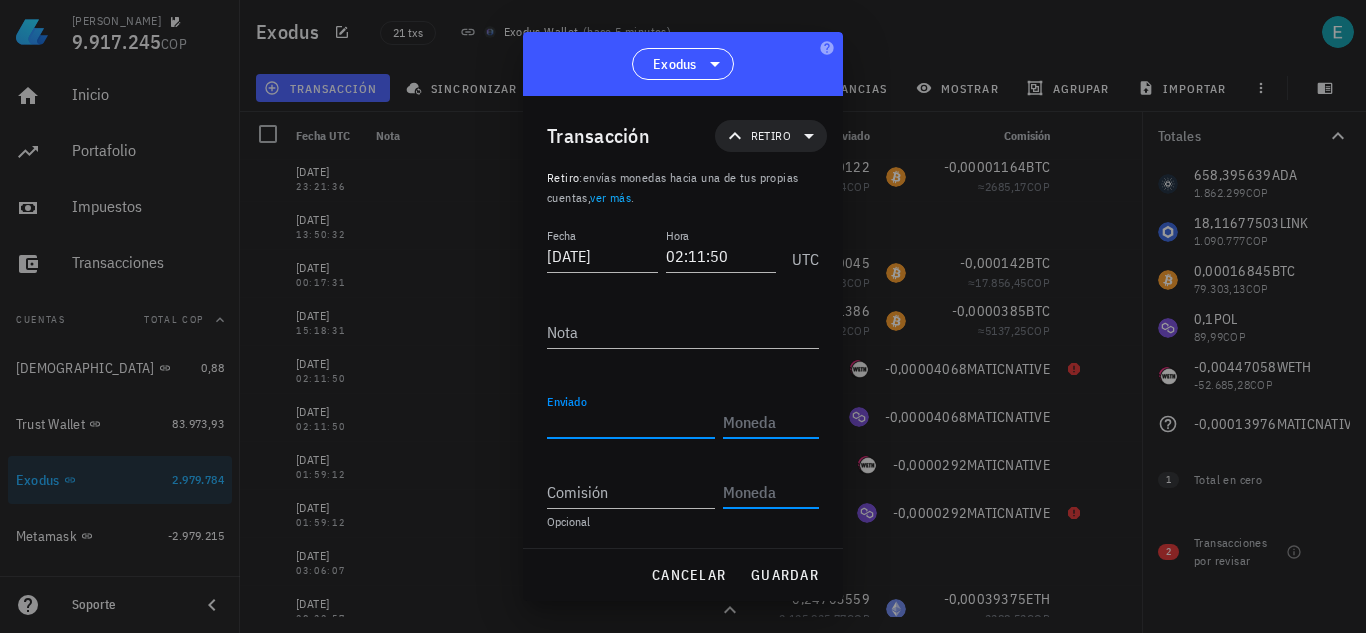scroll, scrollTop: 1, scrollLeft: 0, axis: vertical 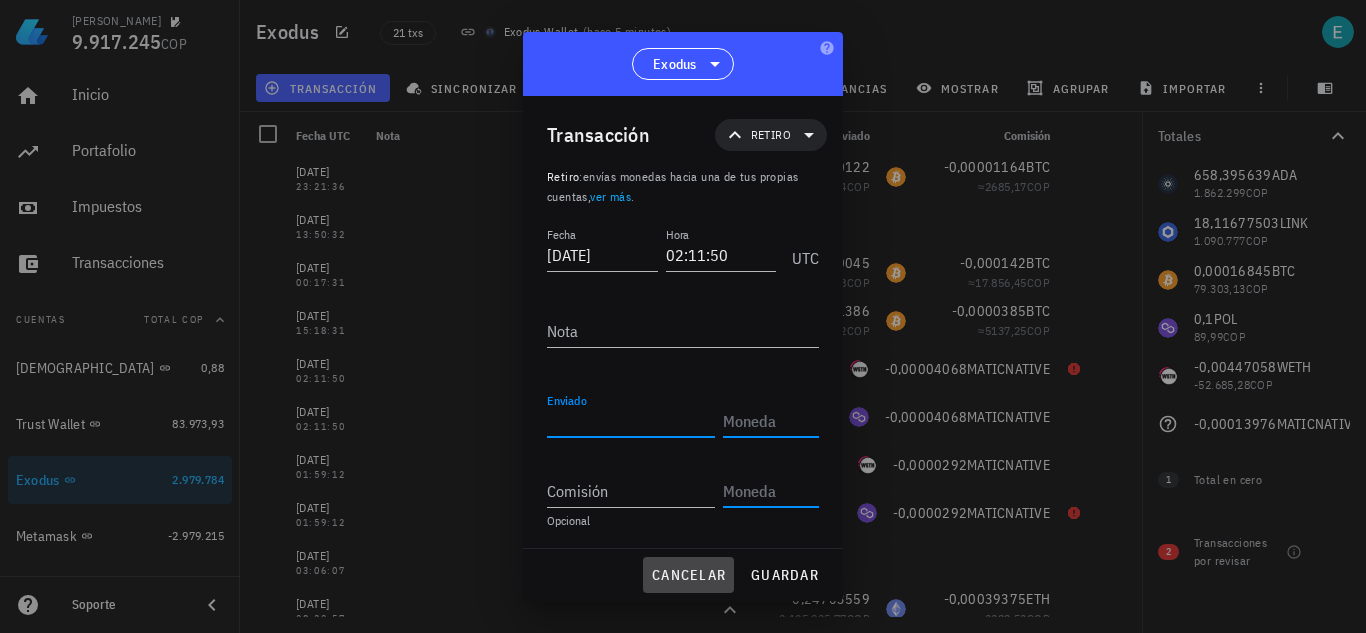 click on "cancelar" at bounding box center (688, 575) 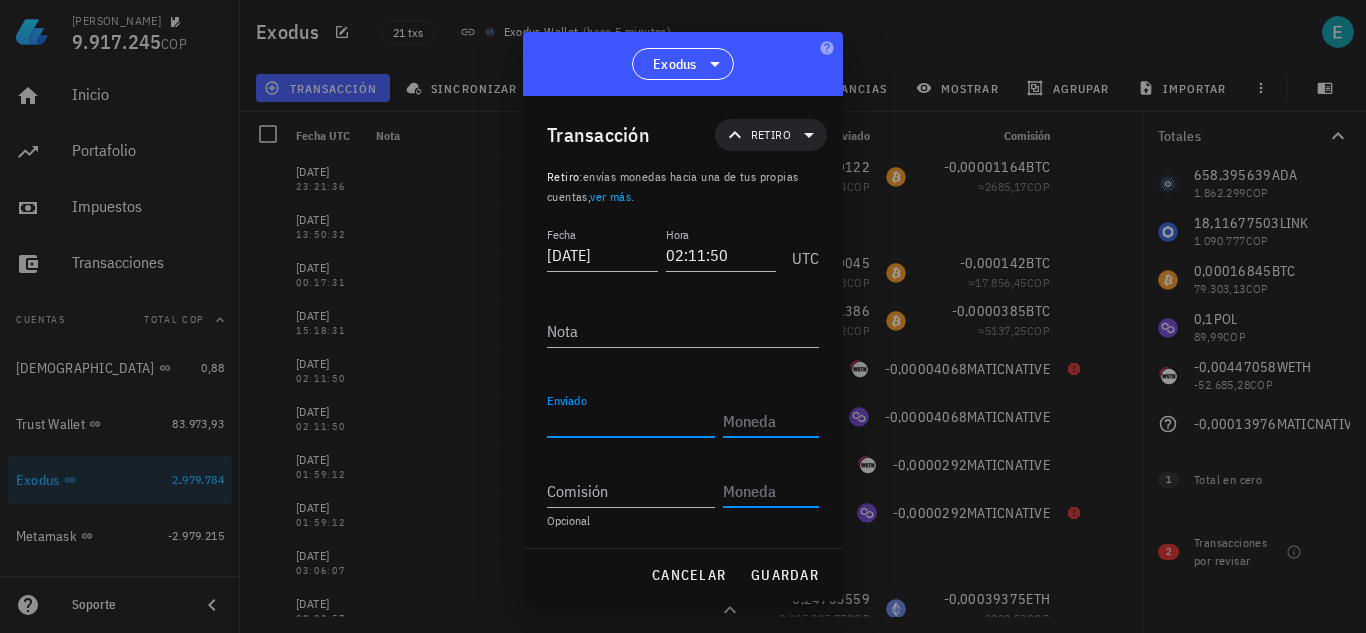 type on "0,004470582" 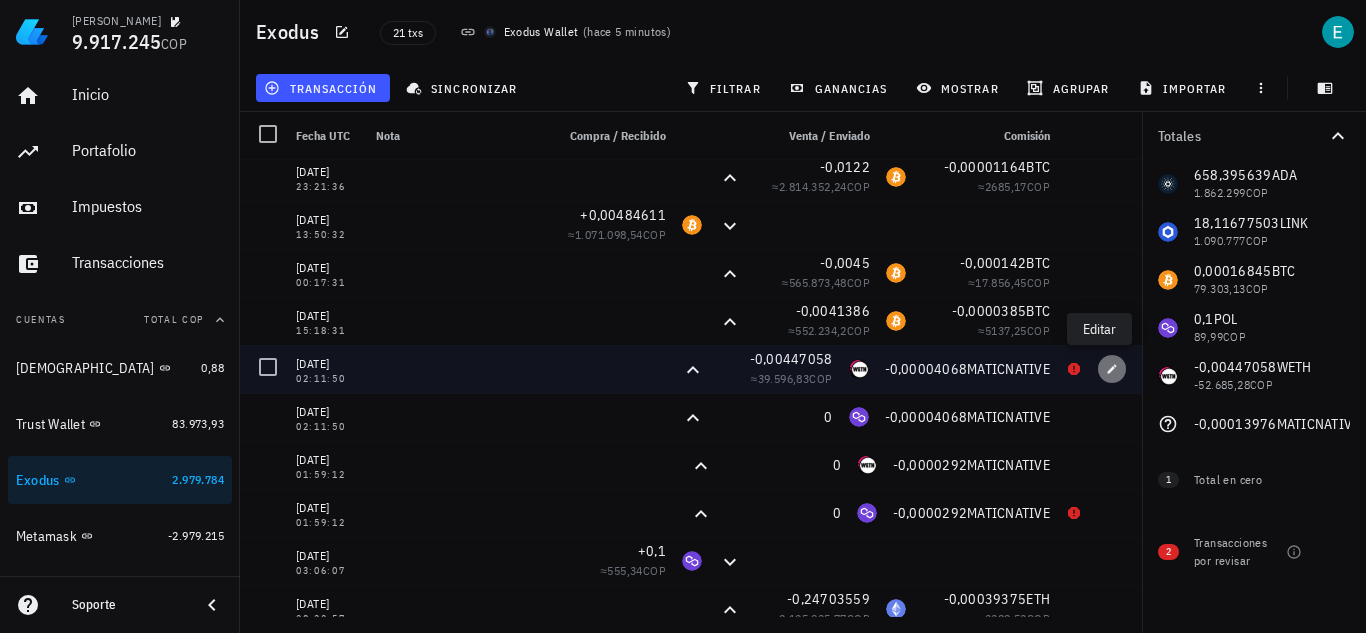click 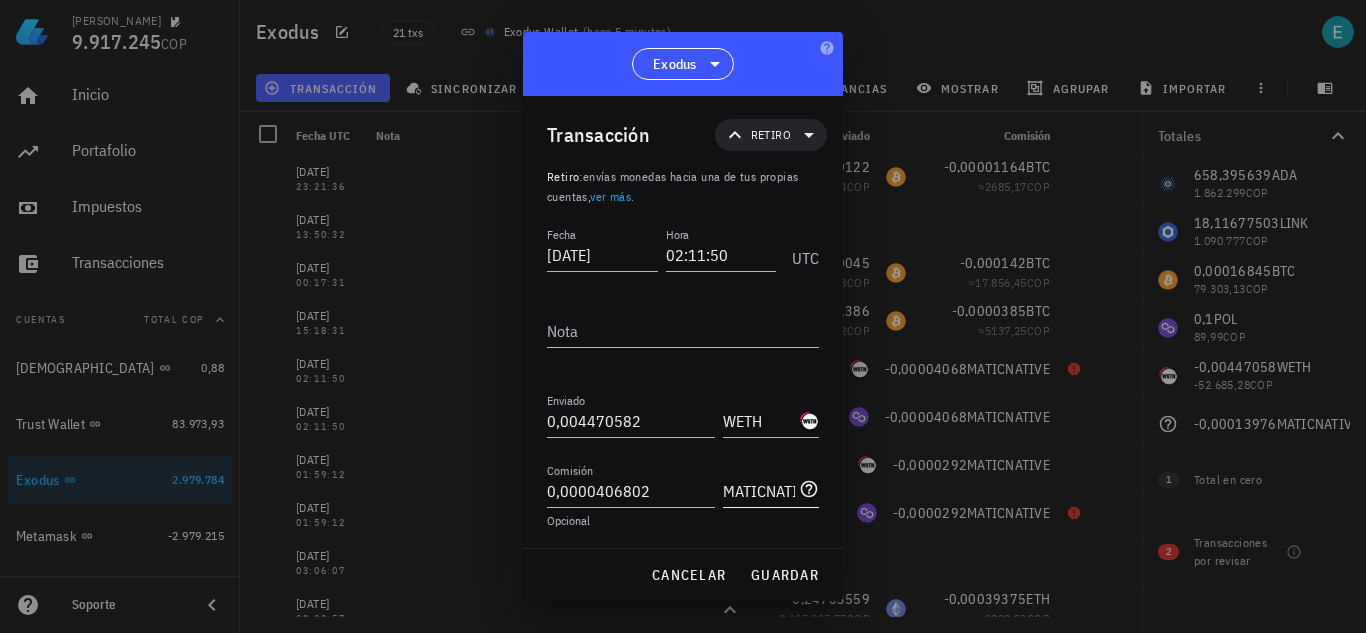 click on "MATICNATIVE" at bounding box center [759, 491] 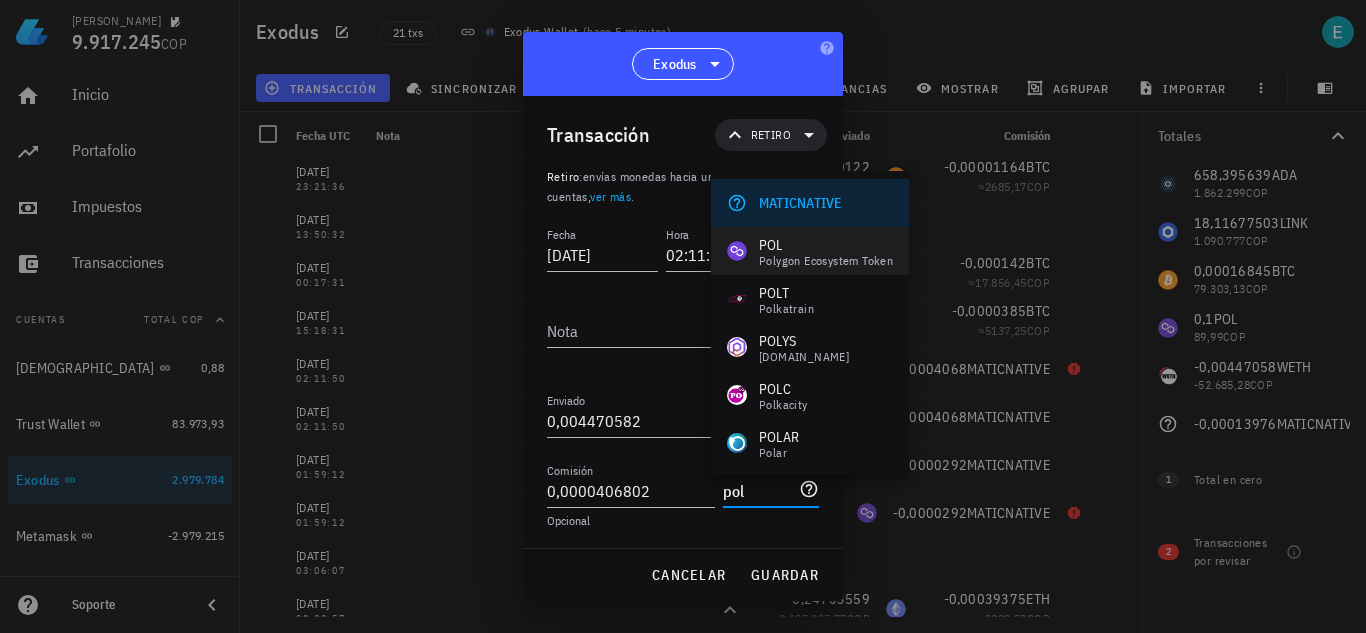 click on "Polygon Ecosystem Token" at bounding box center (826, 261) 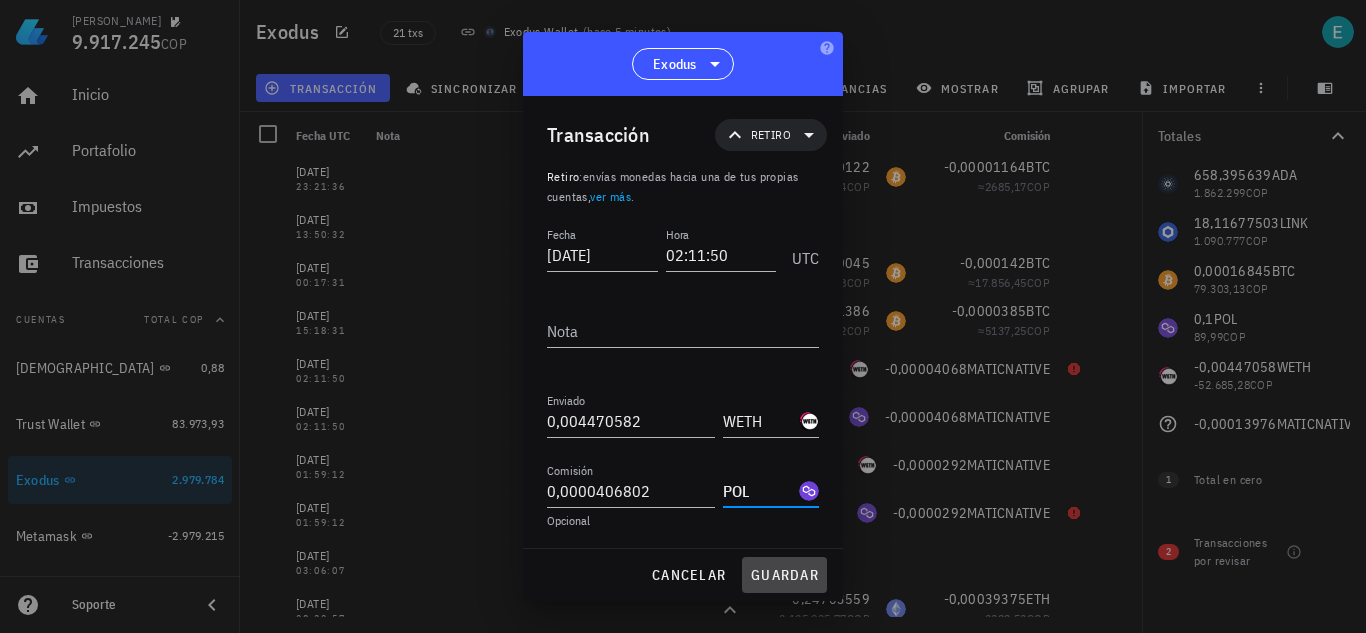 click on "guardar" at bounding box center [784, 575] 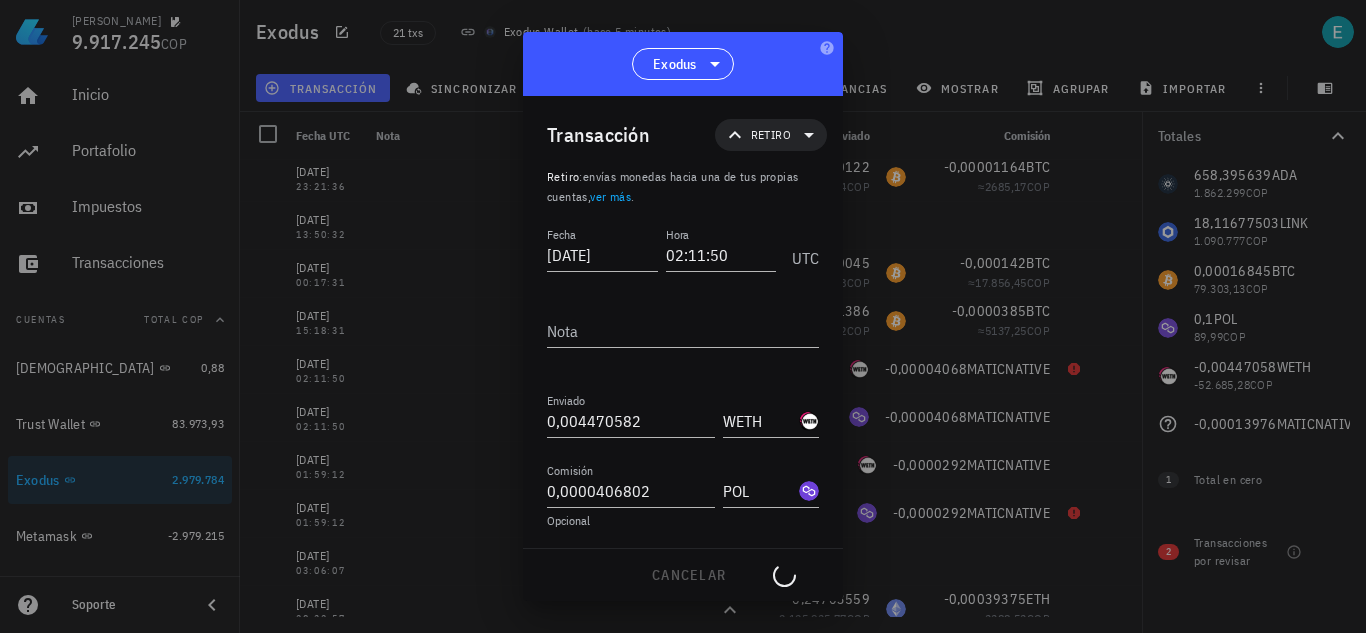 type on "MATICNATIVE" 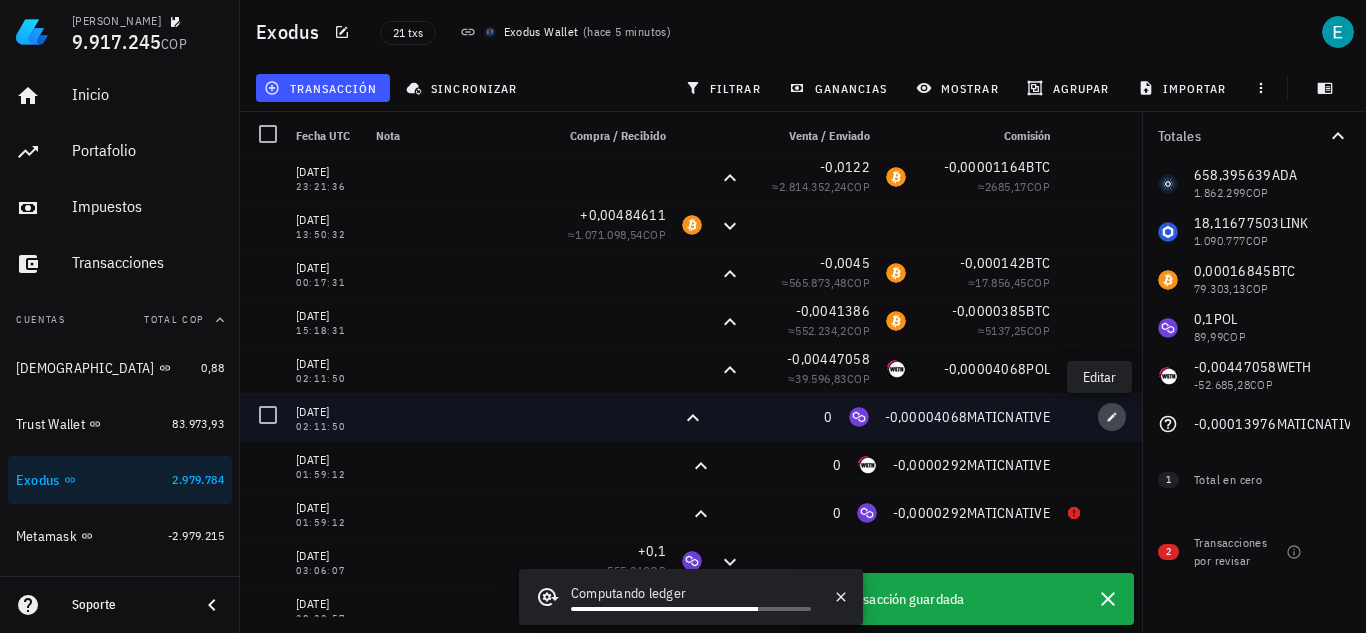 click 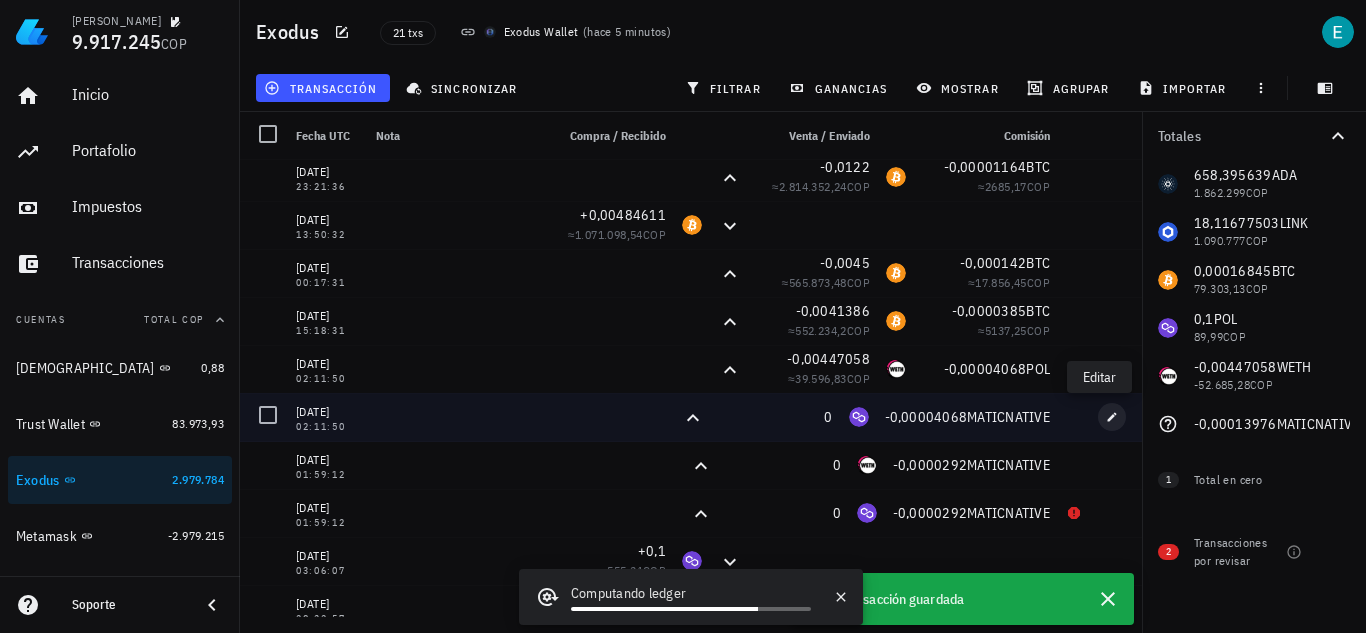 type on "0" 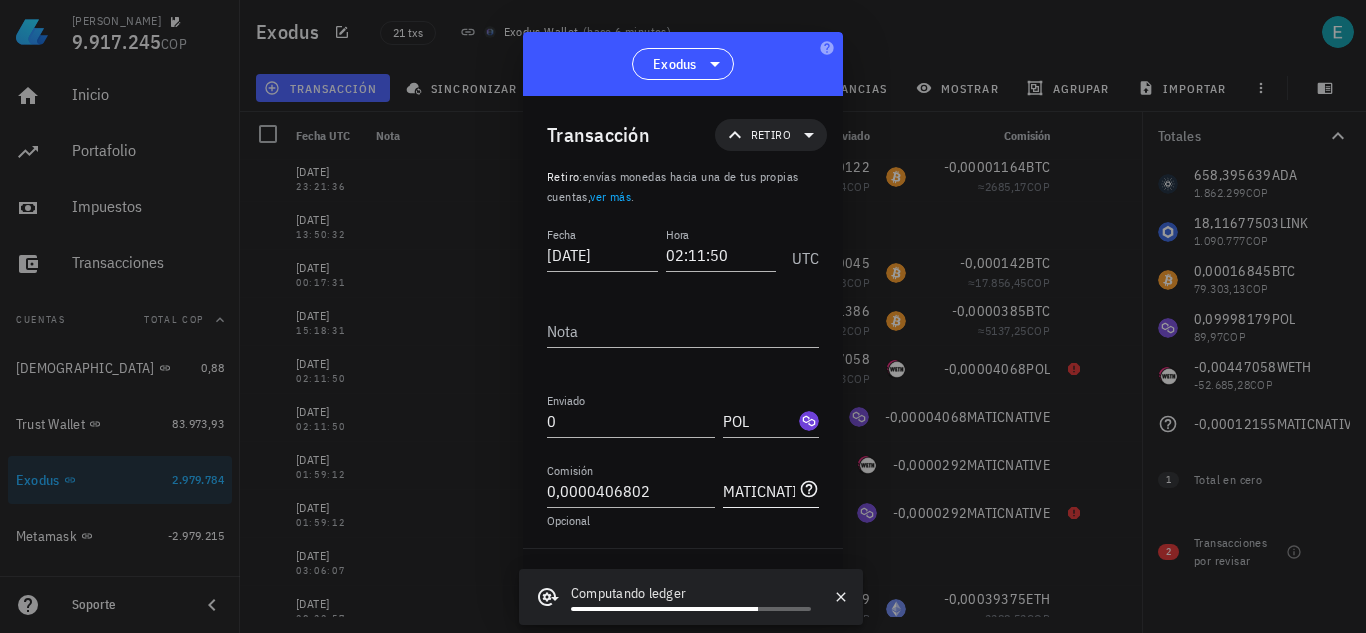 click on "MATICNATIVE" at bounding box center [759, 491] 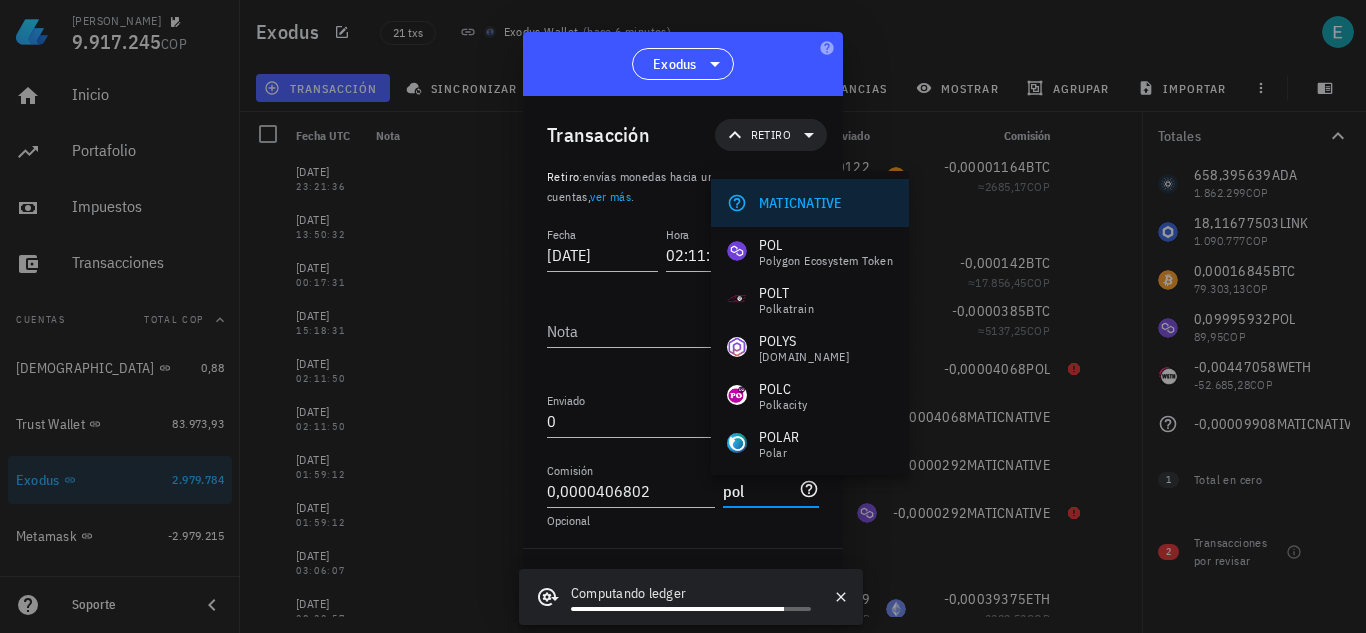 click on "Polygon Ecosystem Token" at bounding box center [826, 261] 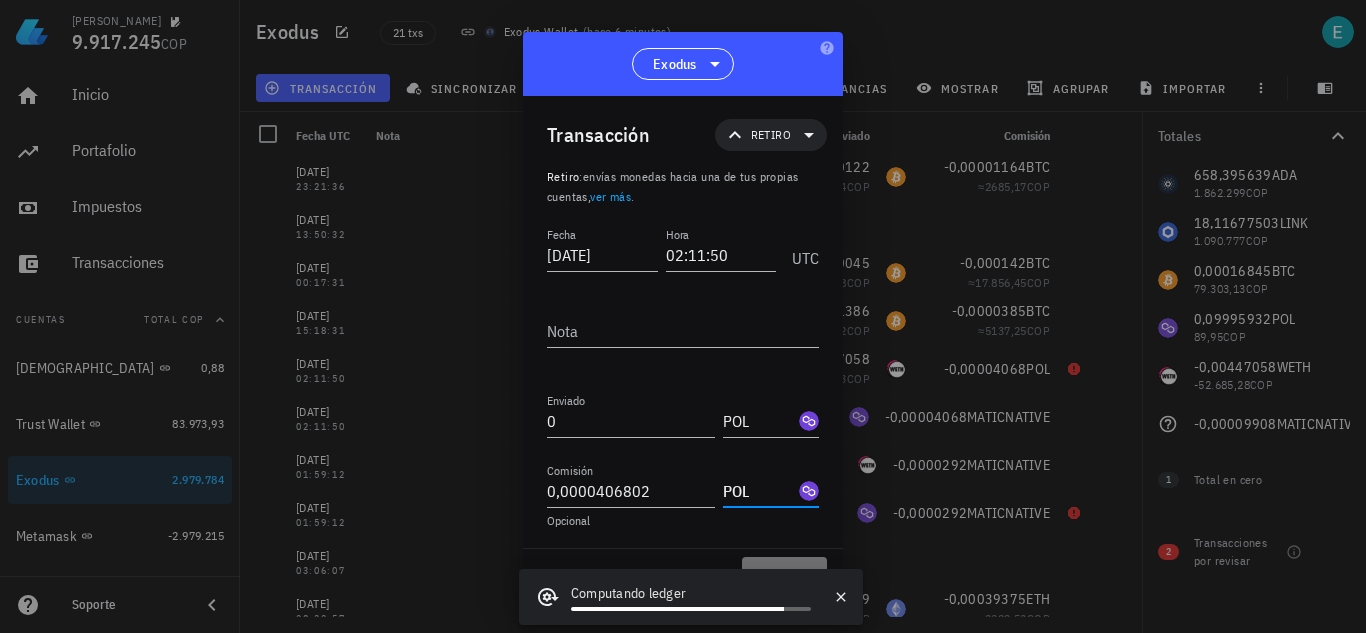 click on "guardar" at bounding box center (784, 575) 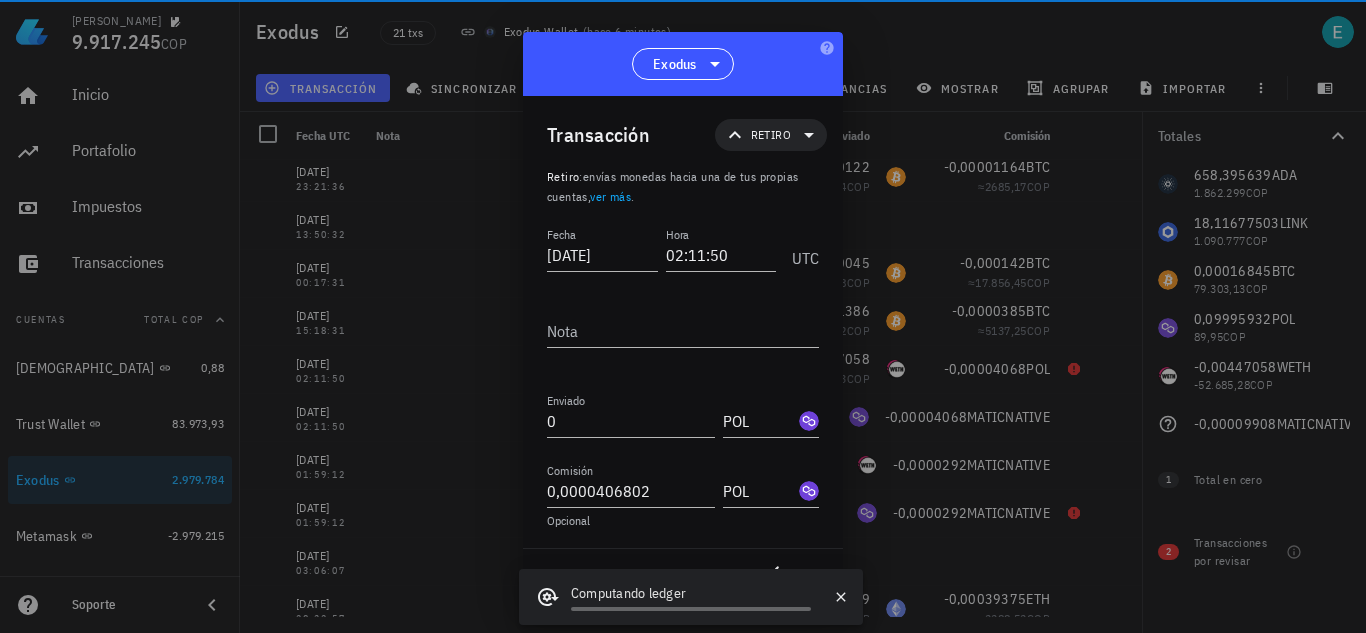 type on "MATICNATIVE" 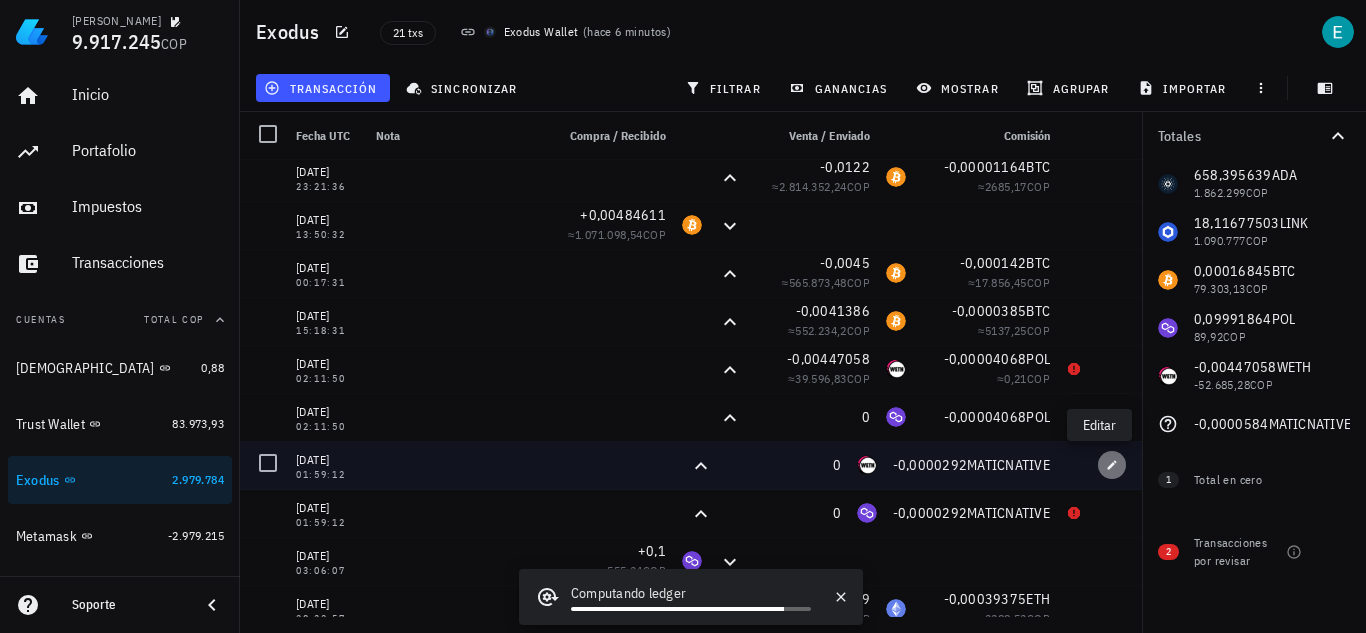 click 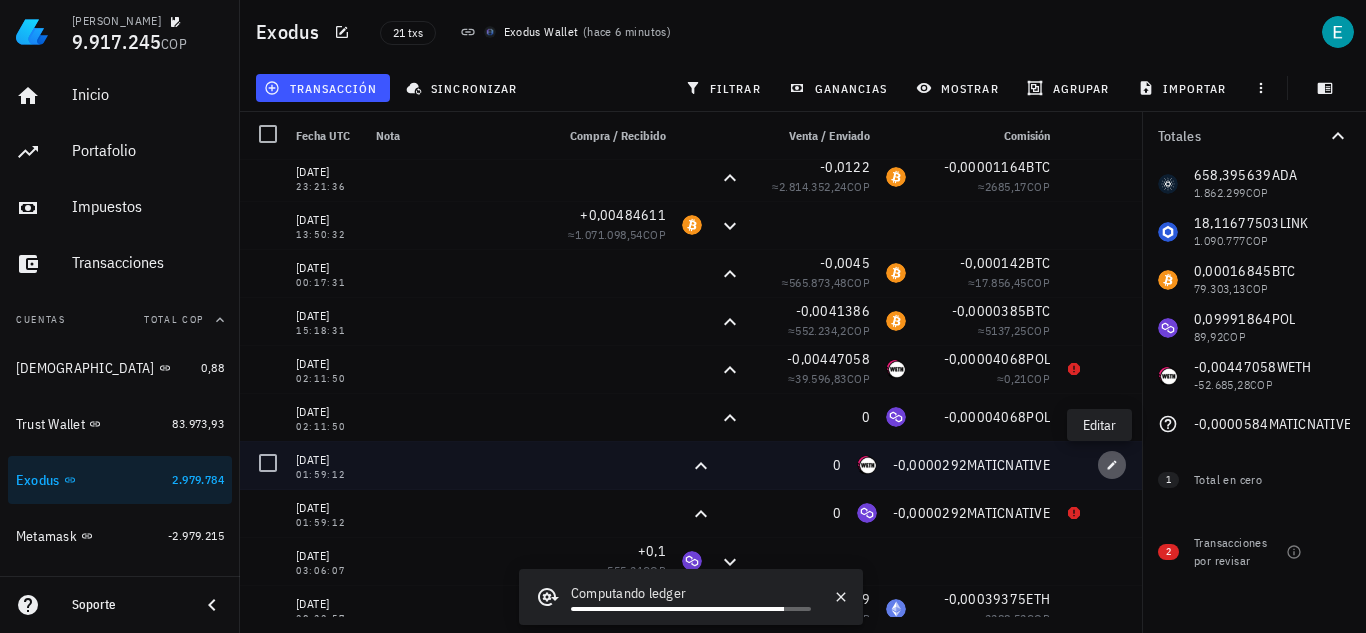 type on "01:59:12" 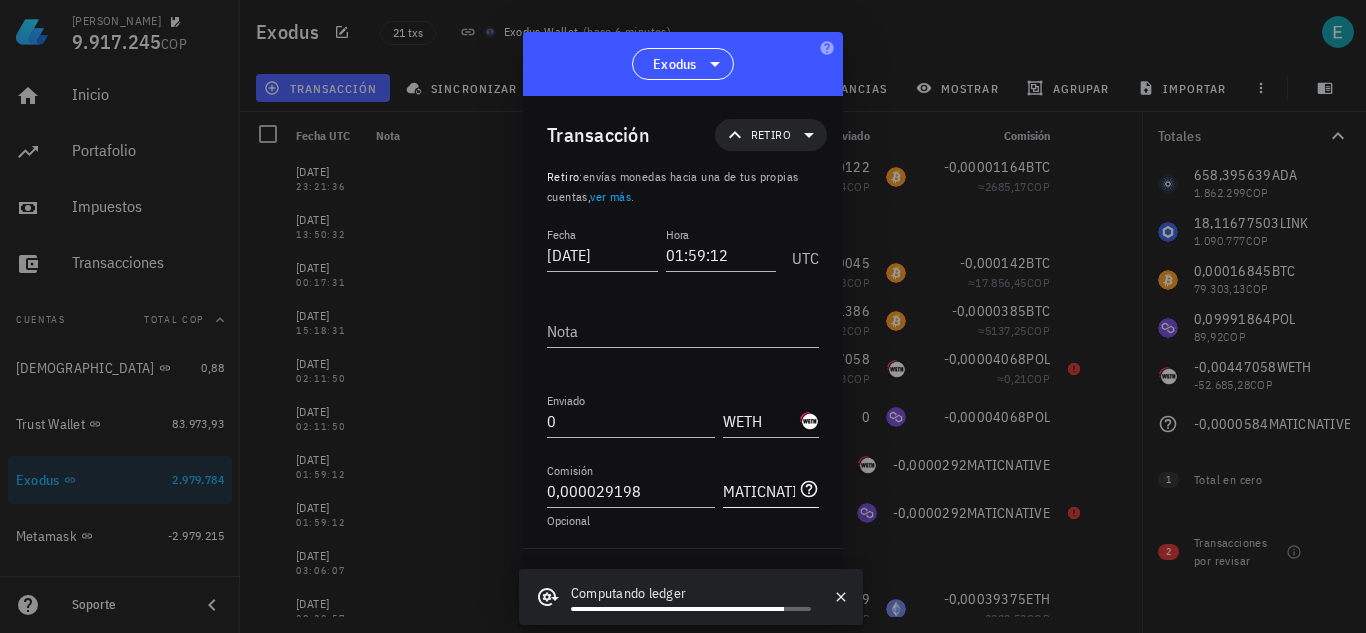 click on "MATICNATIVE" at bounding box center (759, 491) 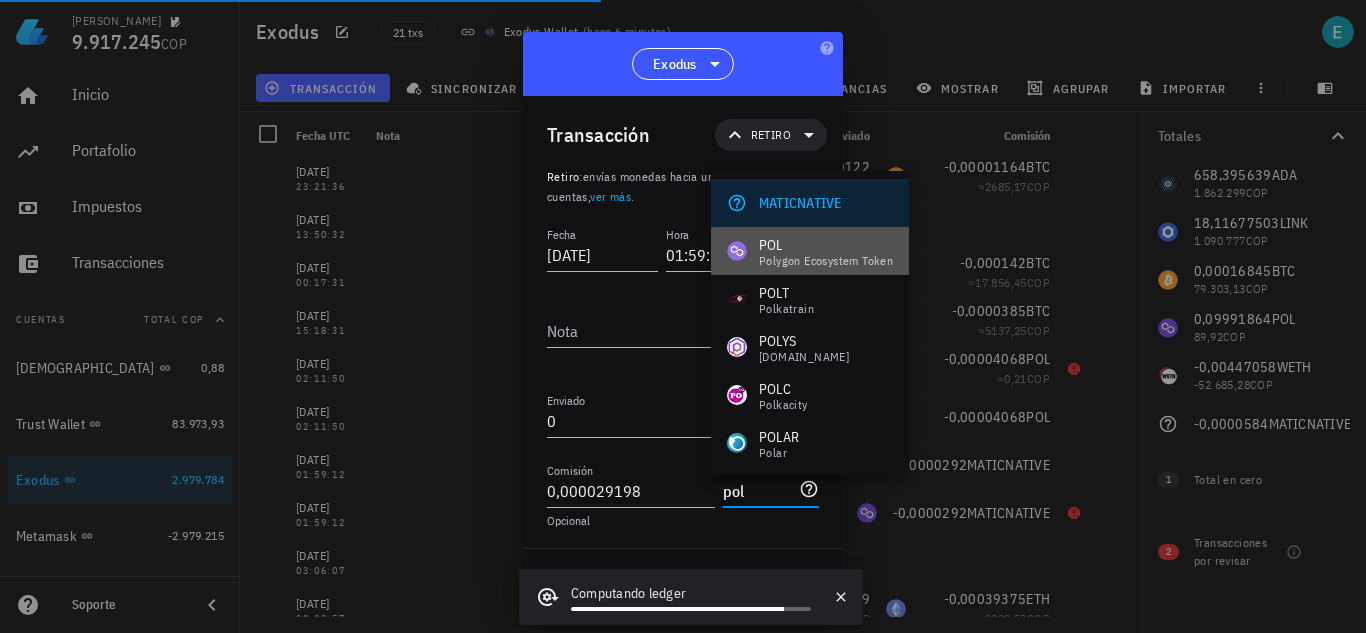 click on "Polygon Ecosystem Token" at bounding box center [826, 261] 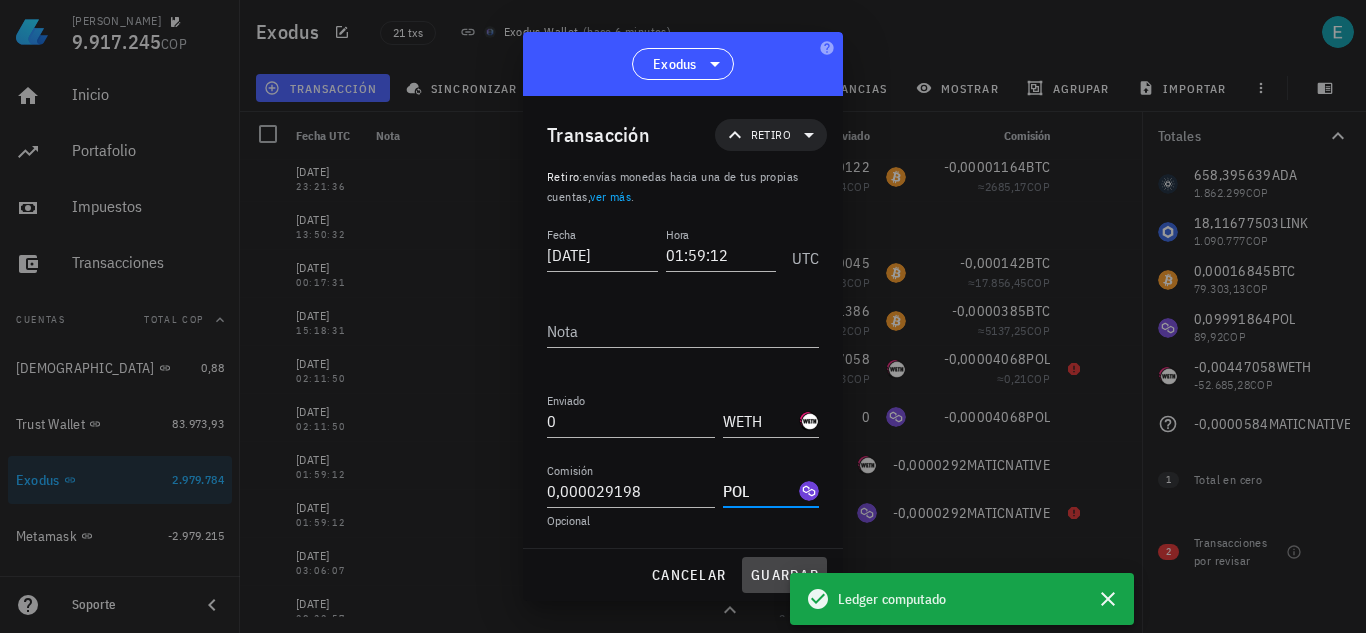 click on "guardar" at bounding box center [784, 575] 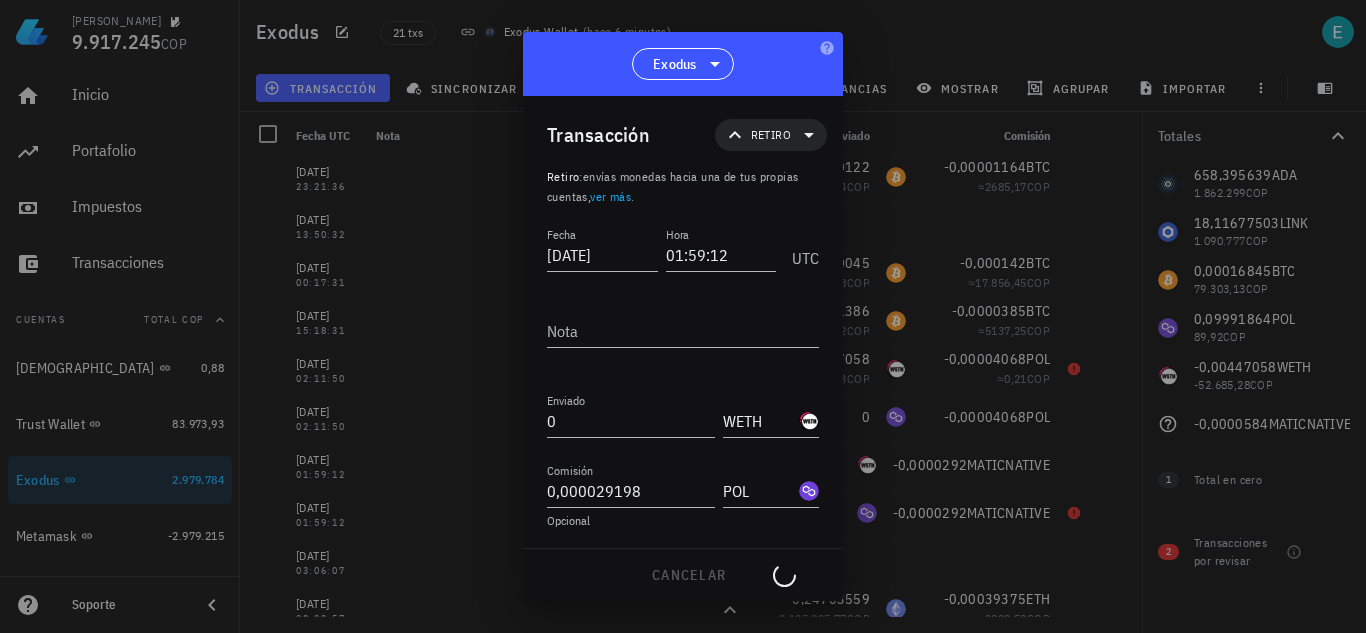 type on "MATICNATIVE" 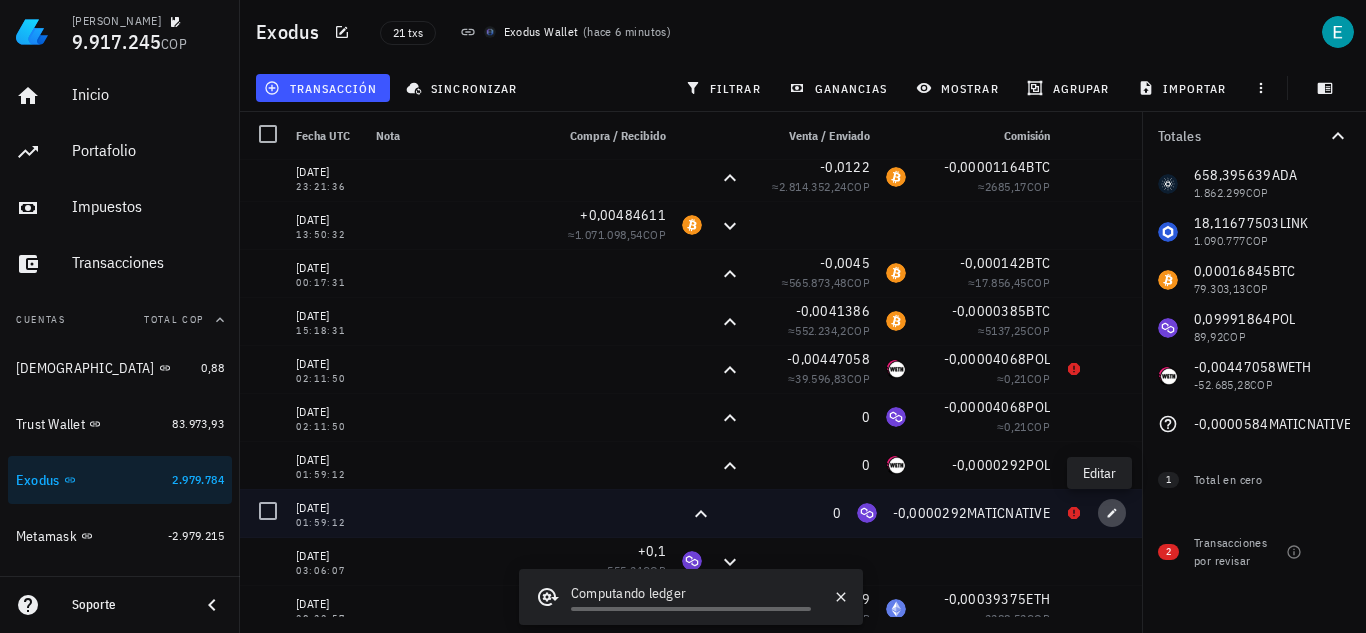 click 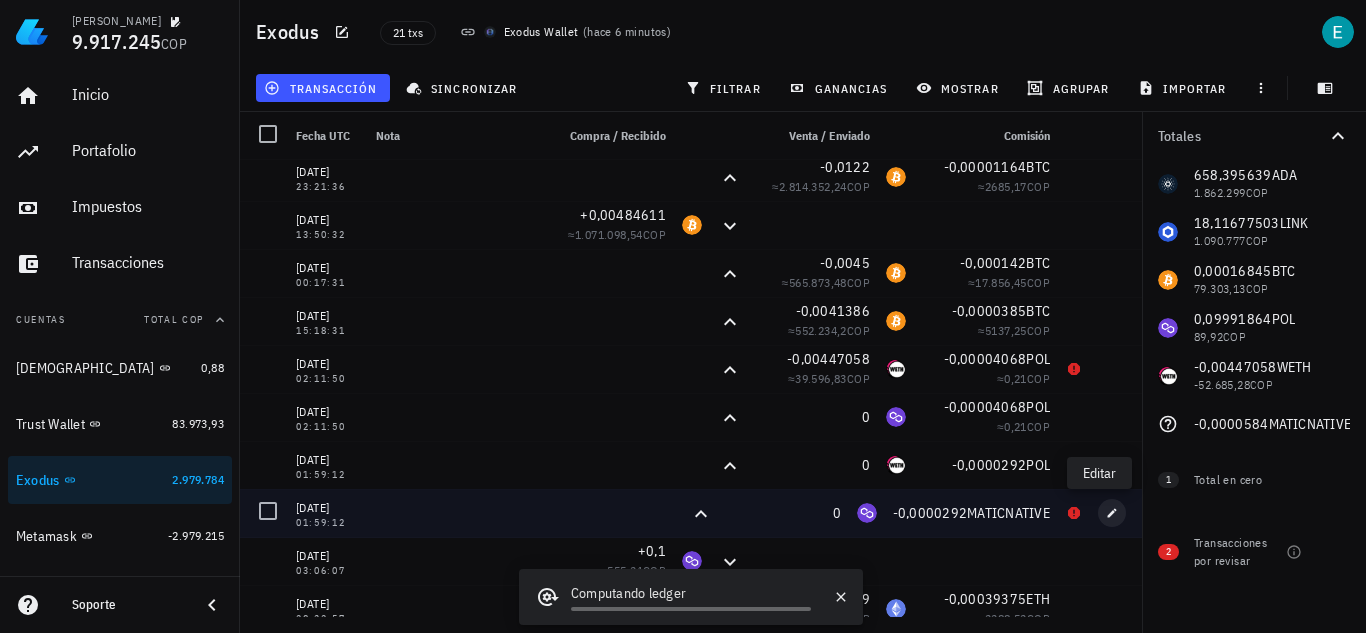 type on "POL" 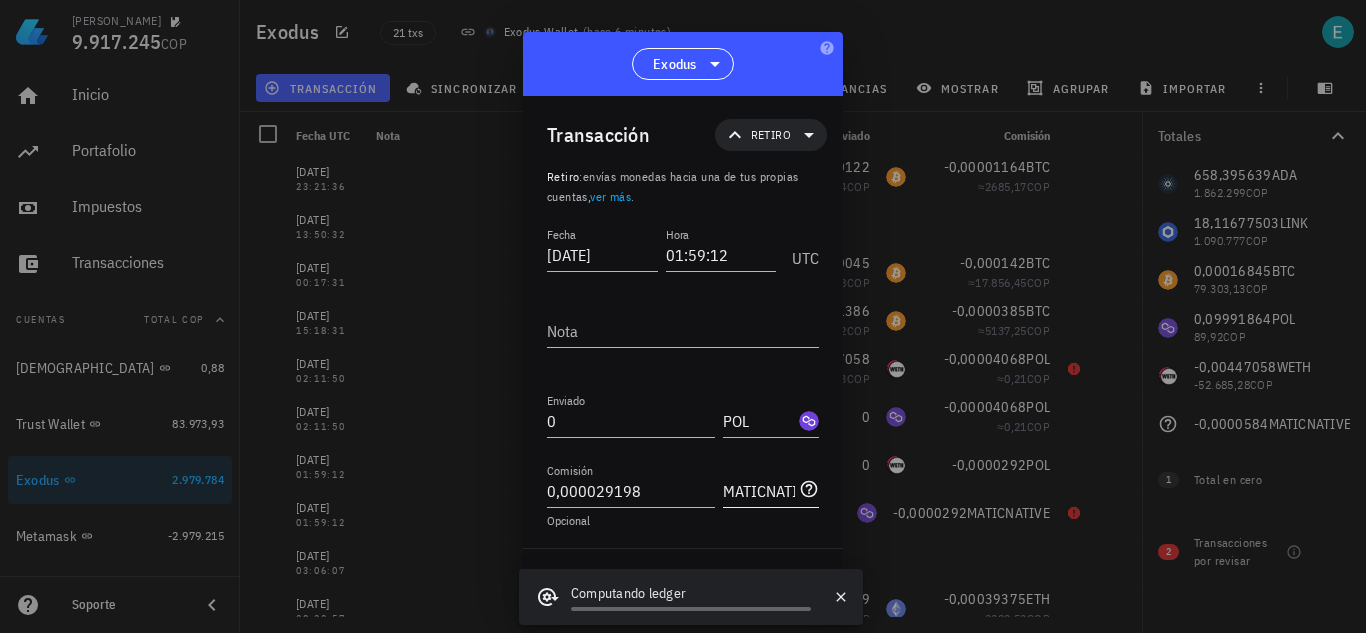 click on "MATICNATIVE" at bounding box center [759, 491] 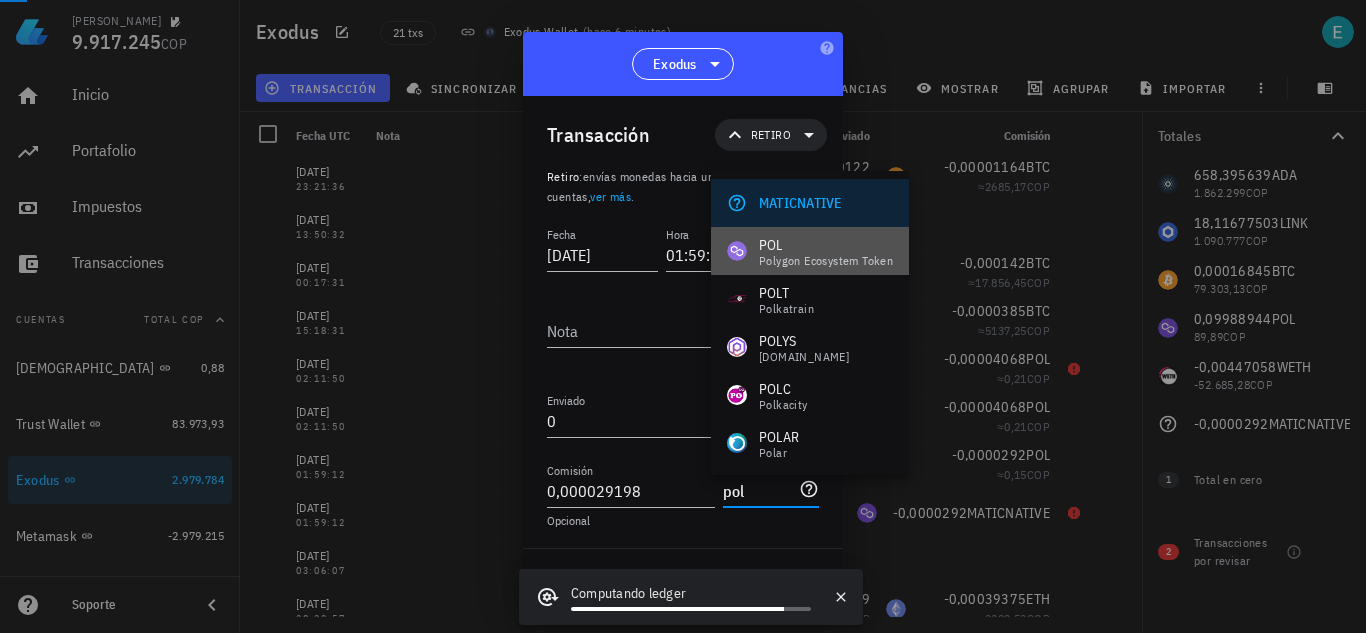 click on "Polygon Ecosystem Token" at bounding box center (826, 261) 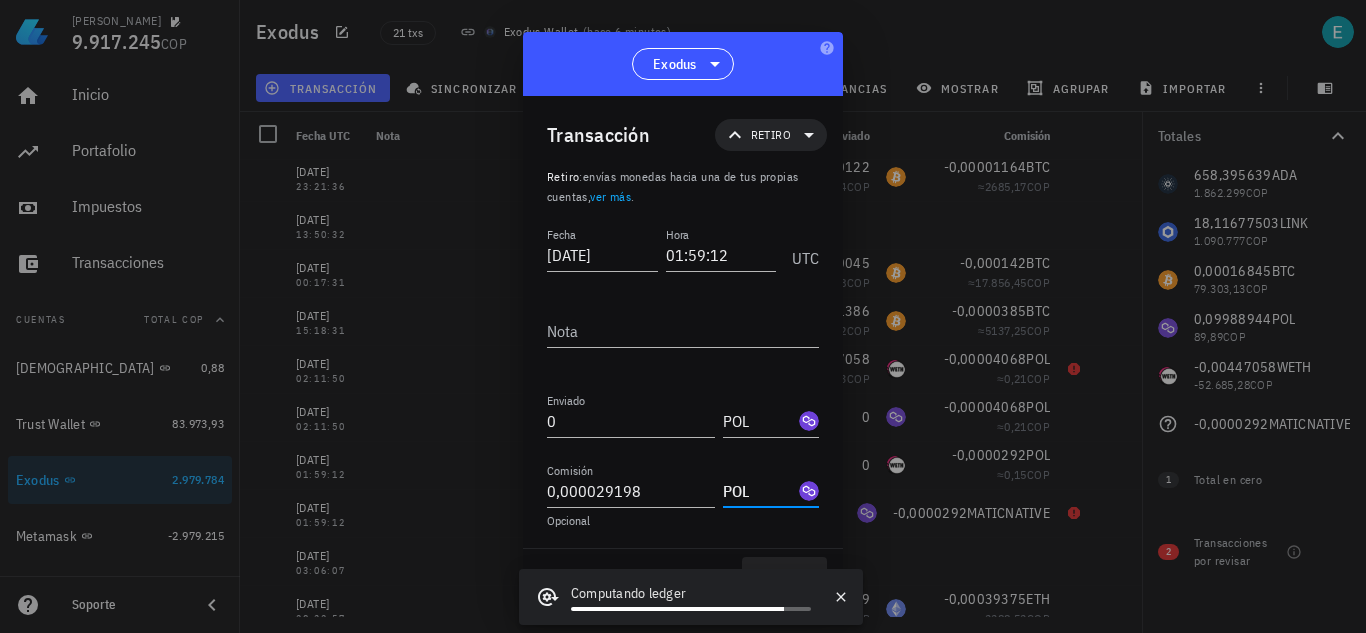 type on "POL" 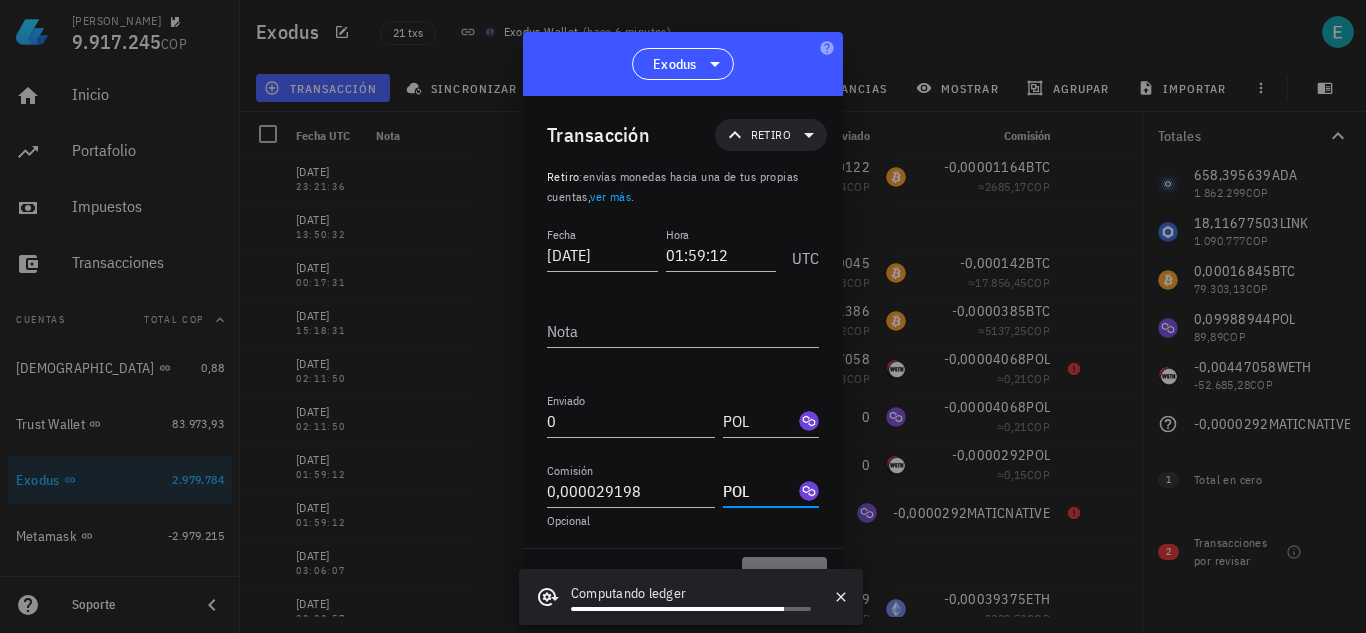 click on "guardar" at bounding box center [784, 575] 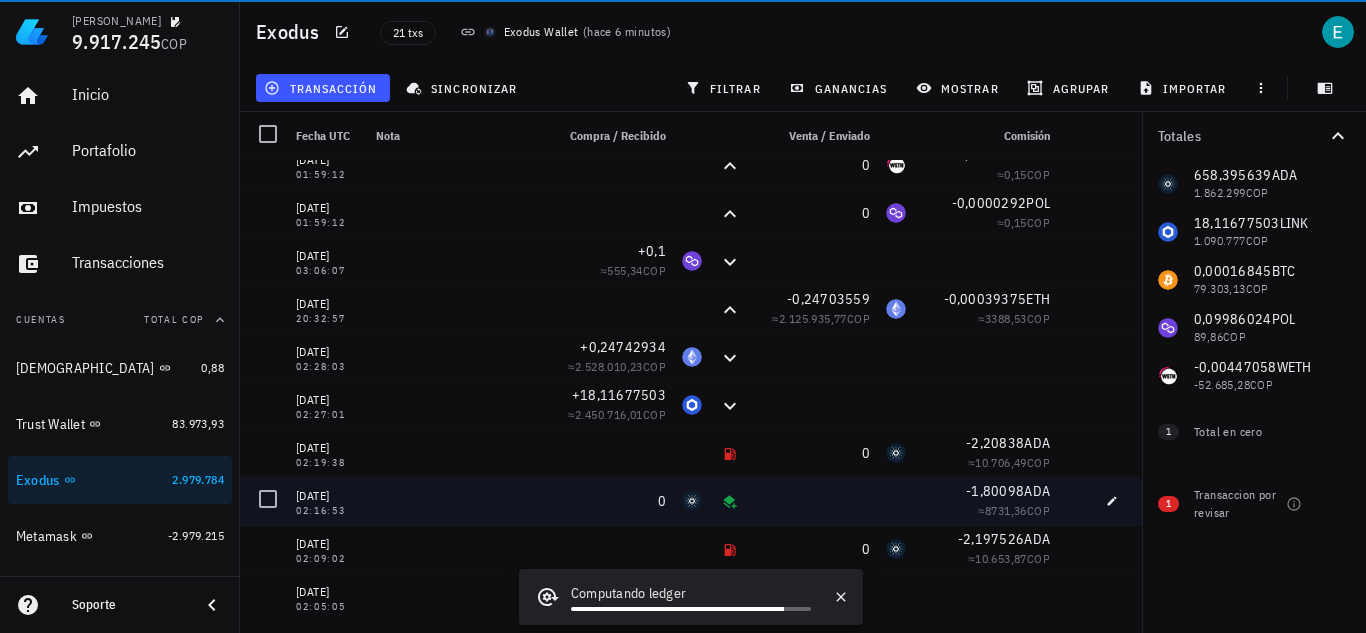 scroll, scrollTop: 551, scrollLeft: 0, axis: vertical 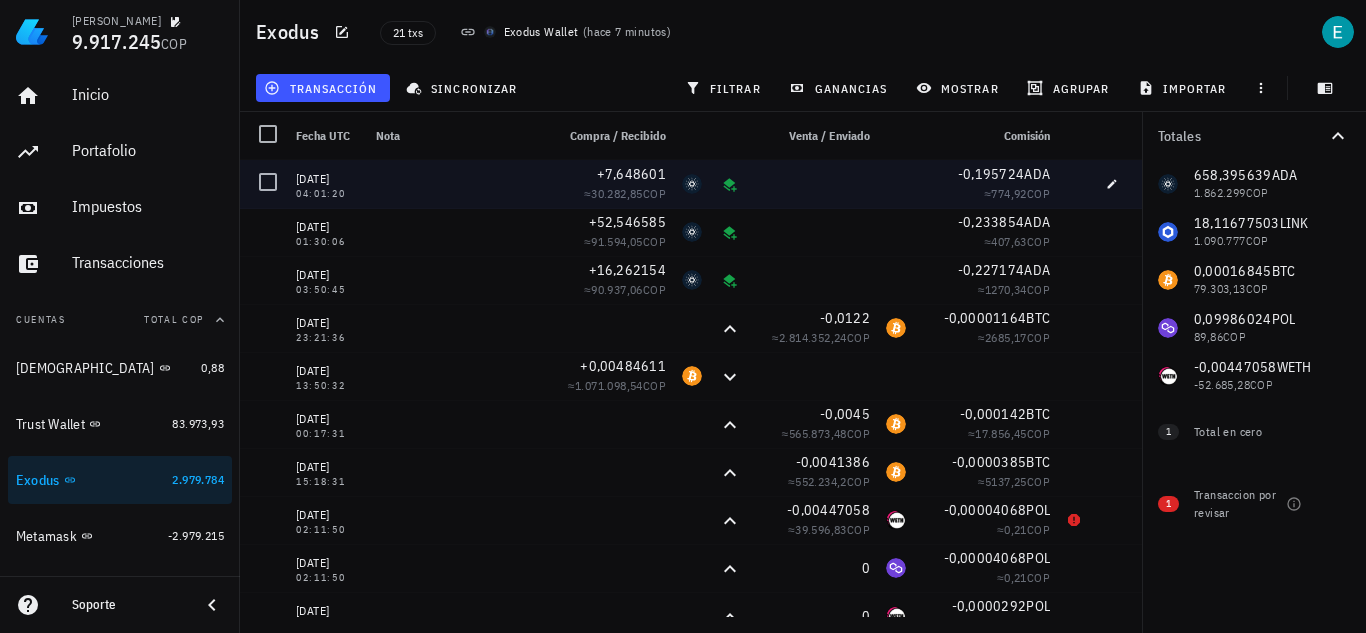 click at bounding box center [814, 184] 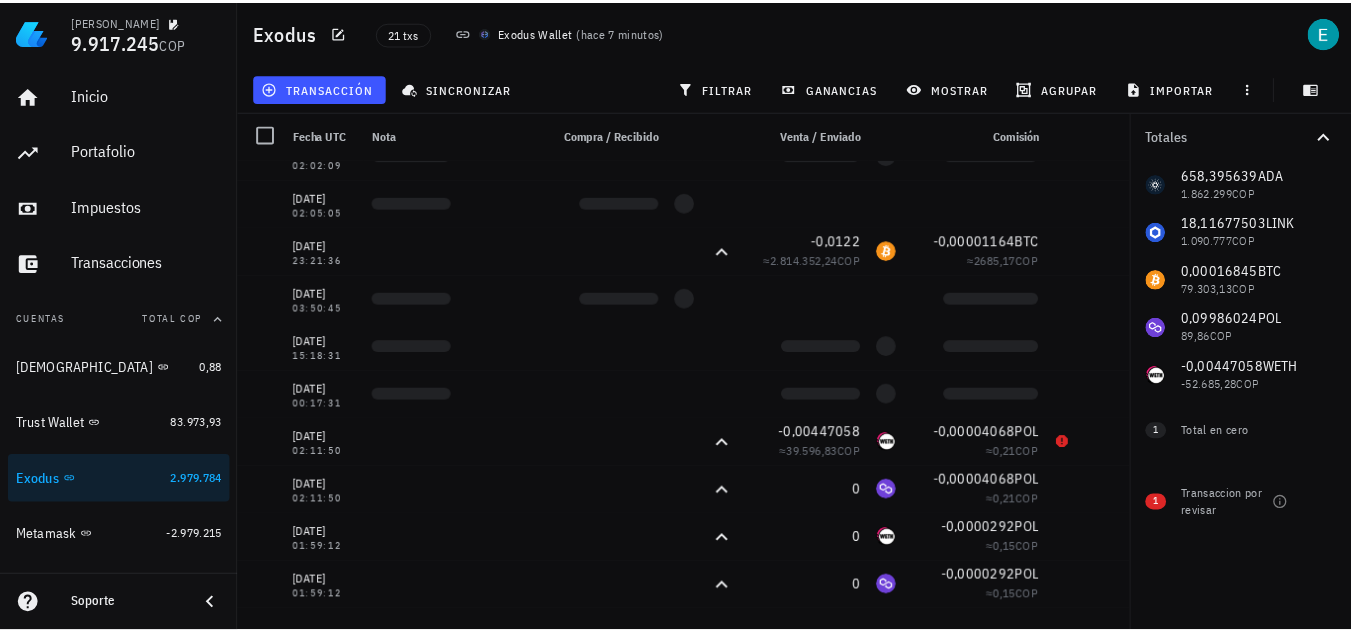 scroll, scrollTop: 0, scrollLeft: 0, axis: both 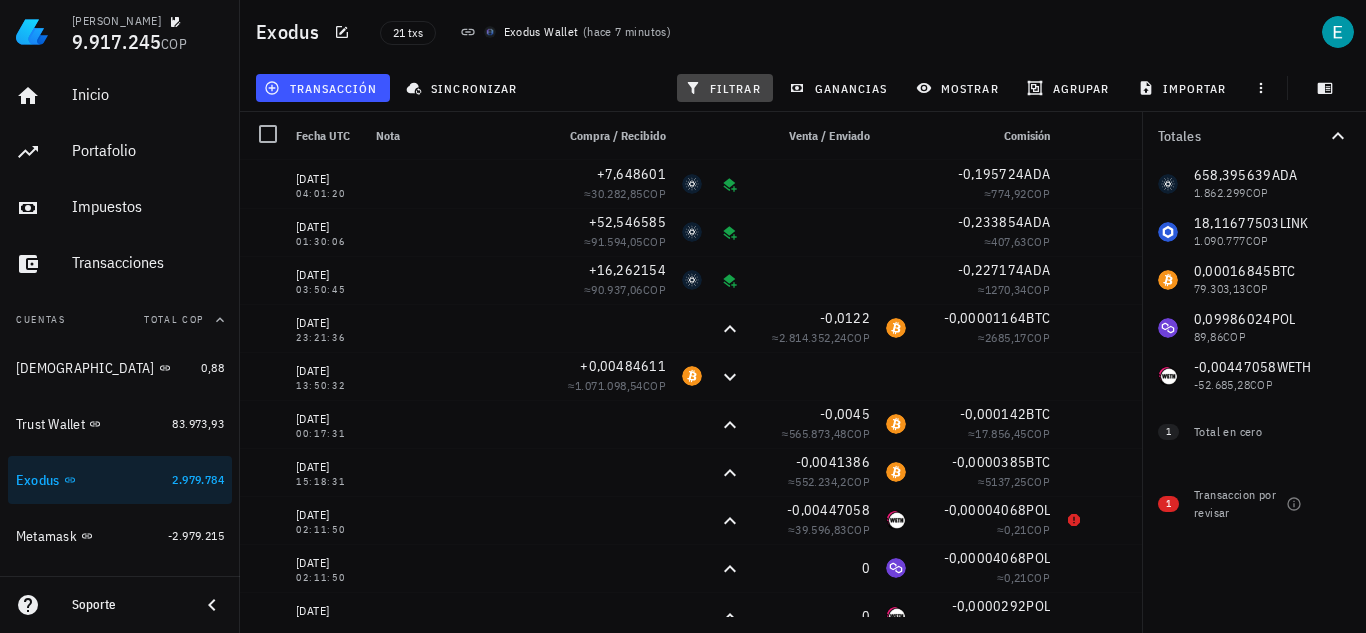 click on "filtrar" at bounding box center [725, 88] 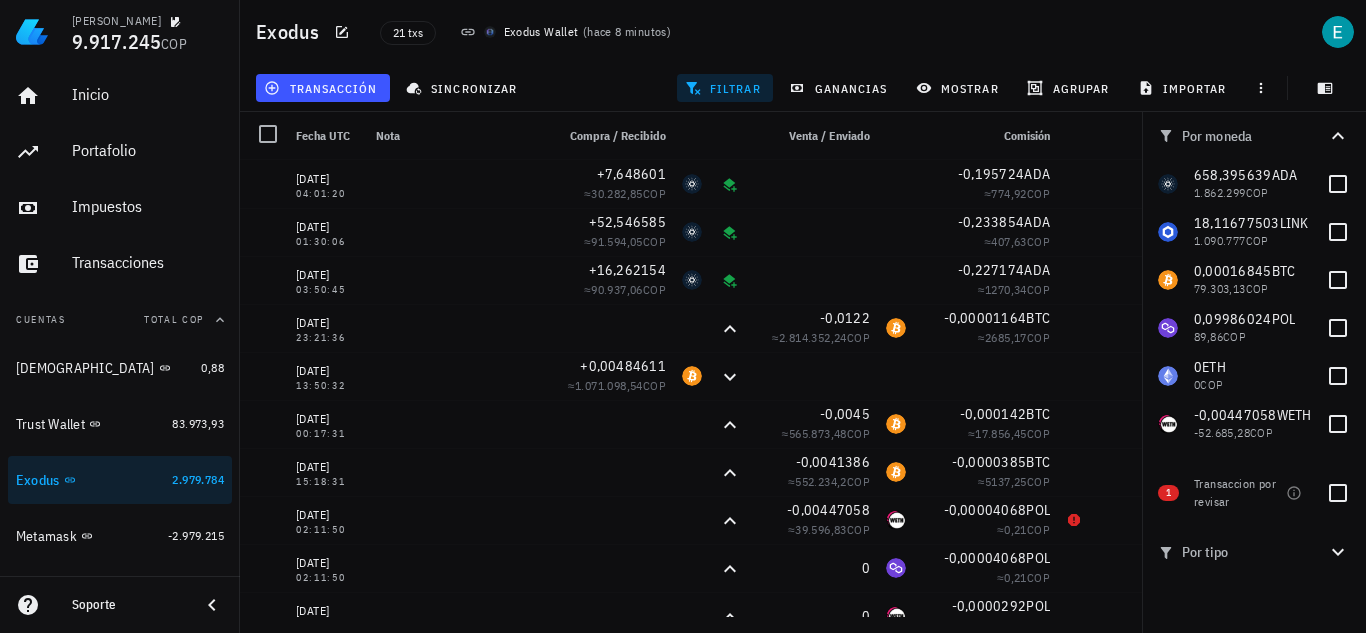 click on "filtrar" at bounding box center [725, 88] 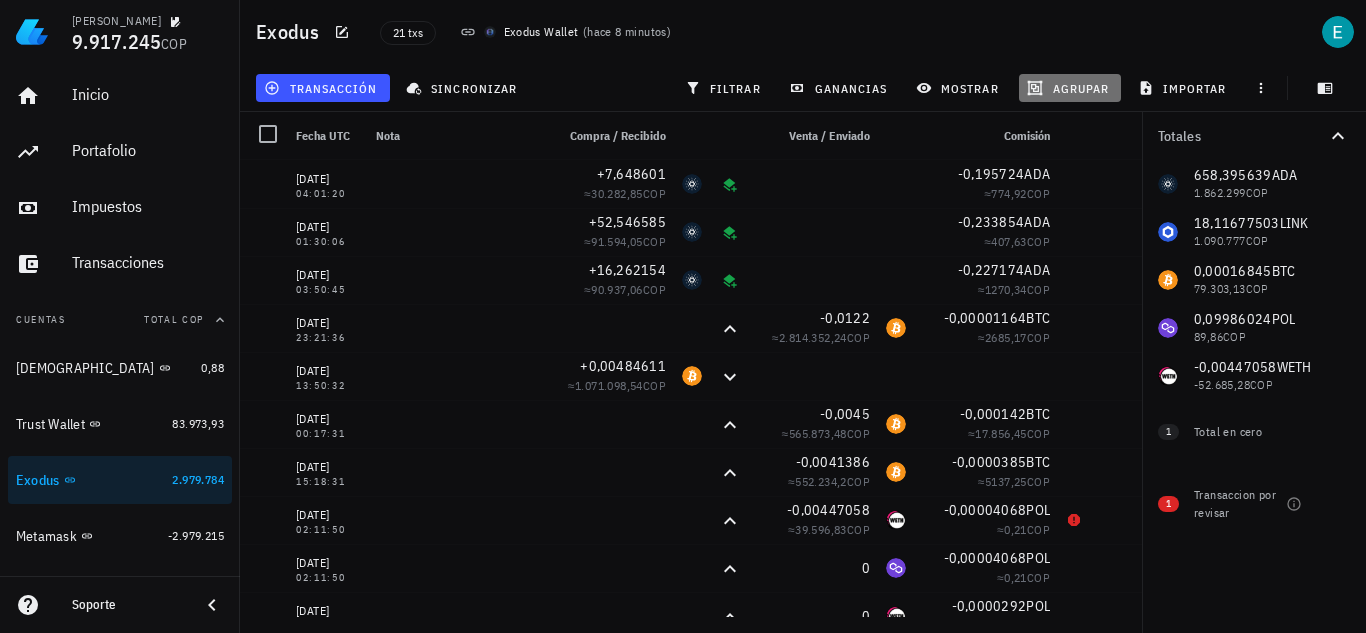 click on "agrupar" at bounding box center [1070, 88] 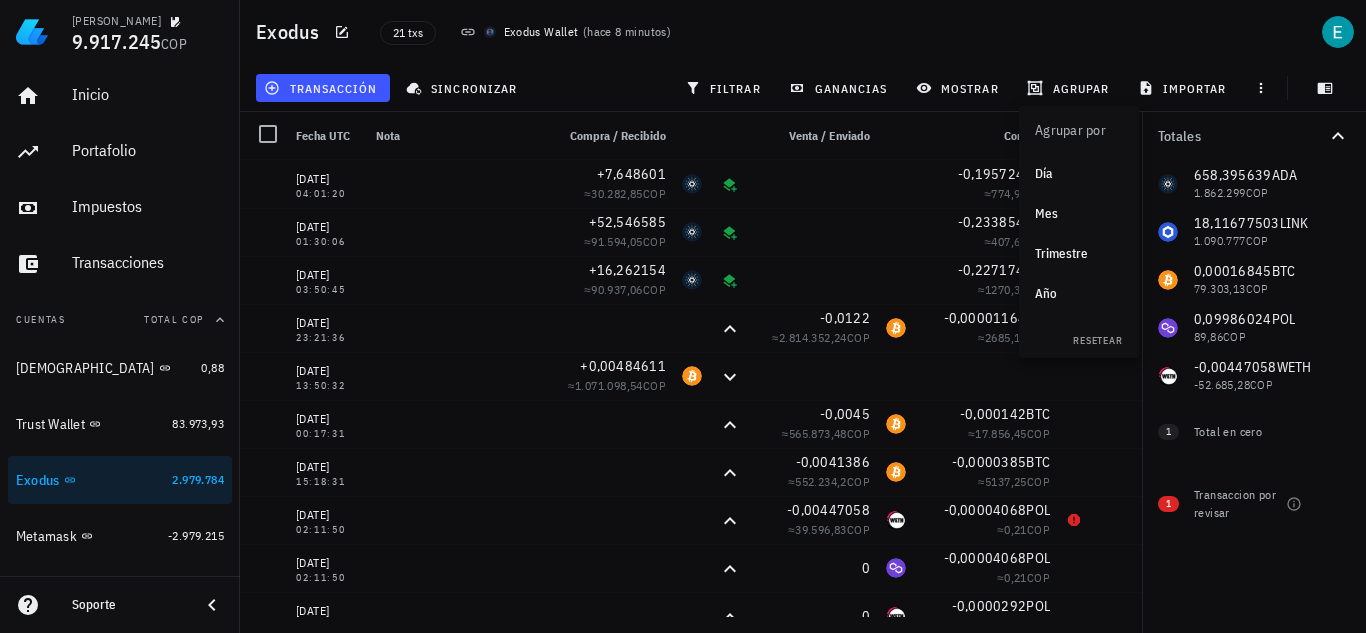 click on "Año" at bounding box center [1079, 294] 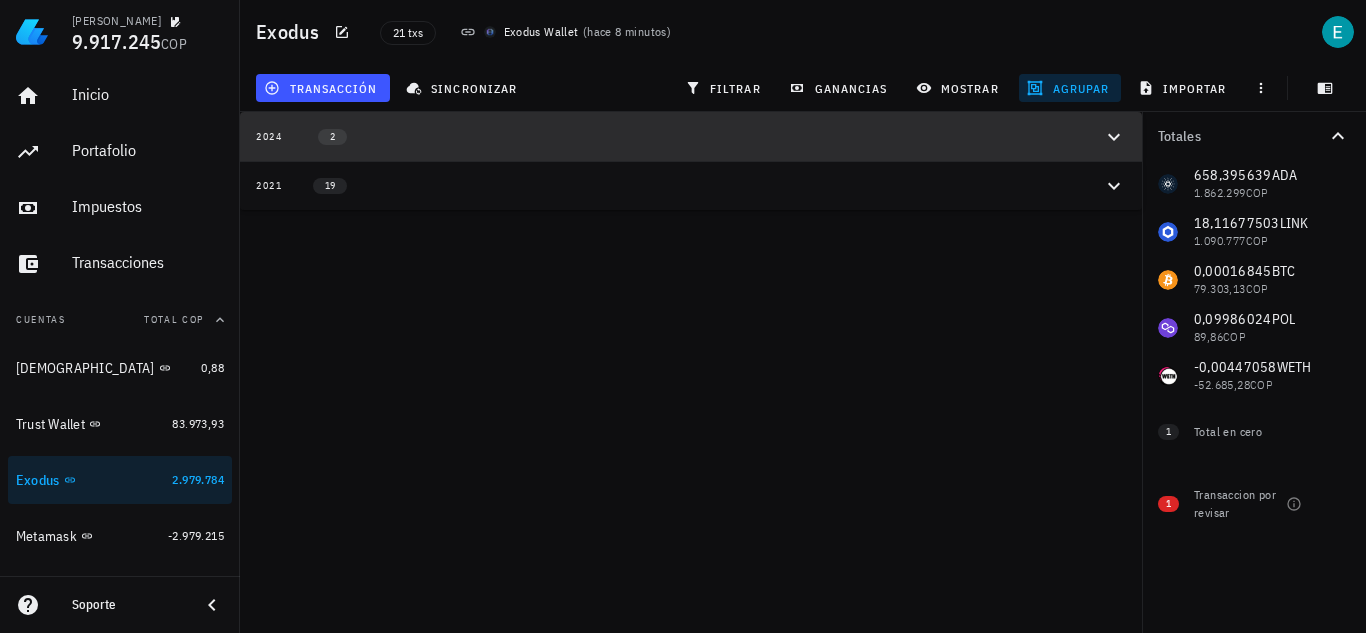 click on "2024
2" at bounding box center (679, 136) 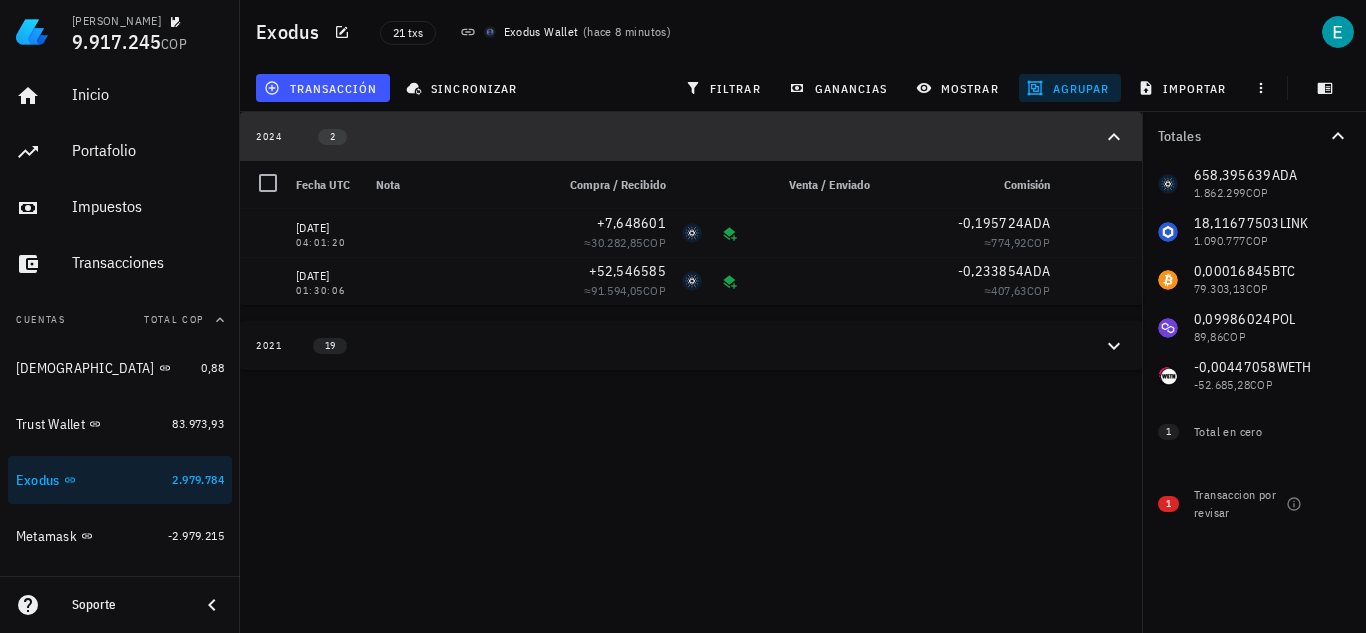 click 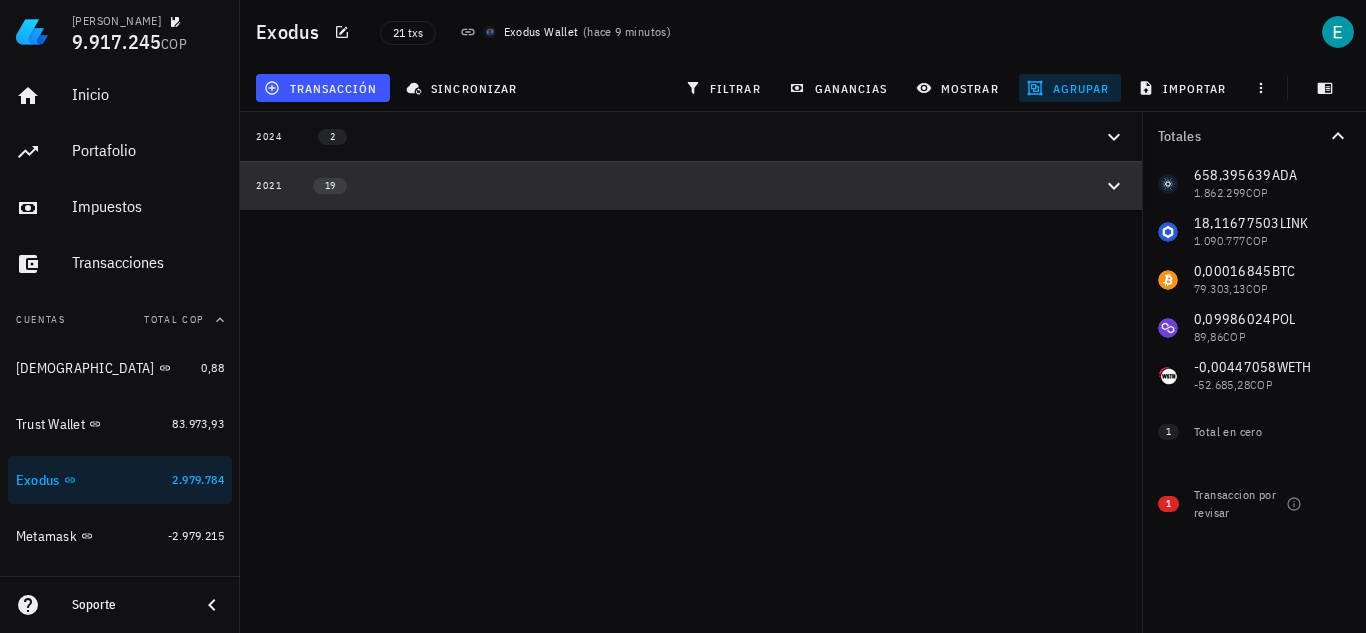 click on "2021
19" at bounding box center [679, 185] 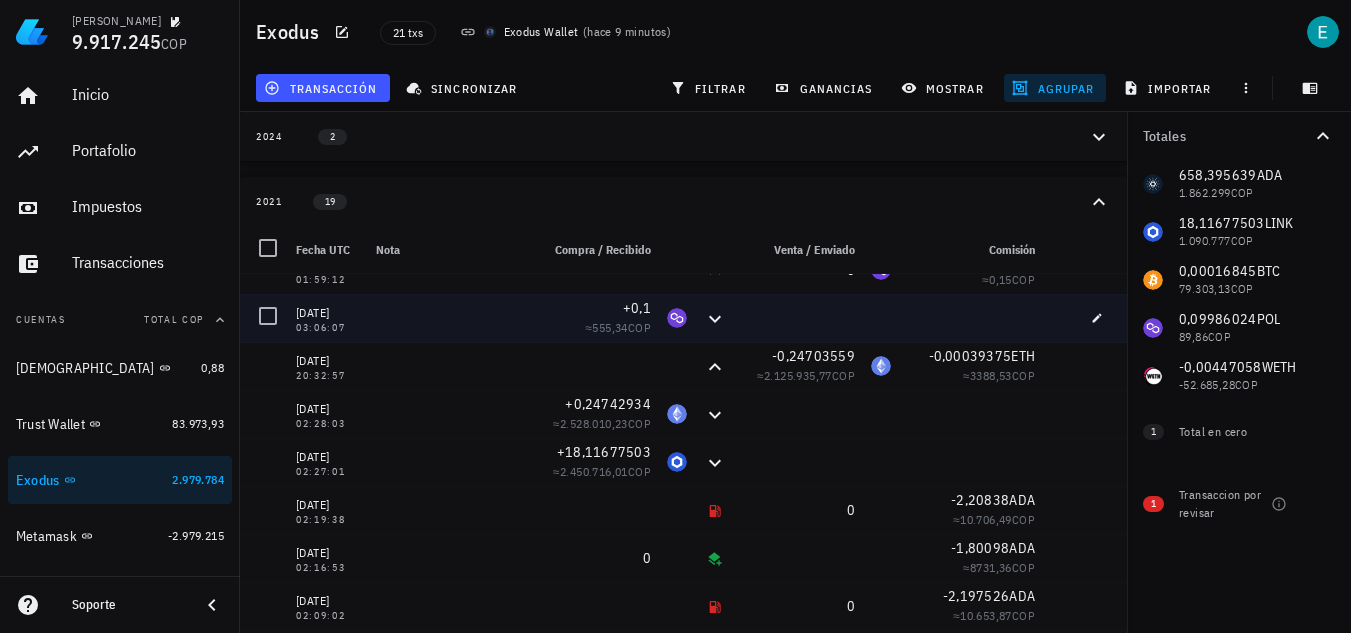 scroll, scrollTop: 432, scrollLeft: 0, axis: vertical 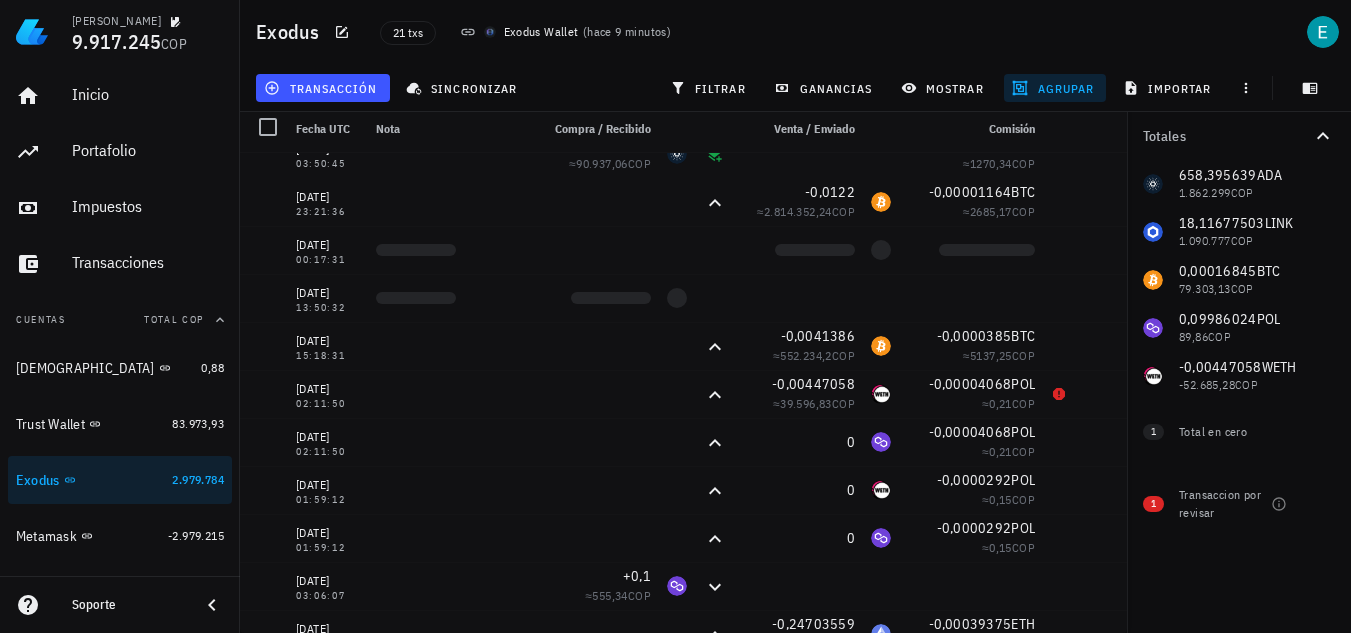 click on "agrupar" at bounding box center [1055, 88] 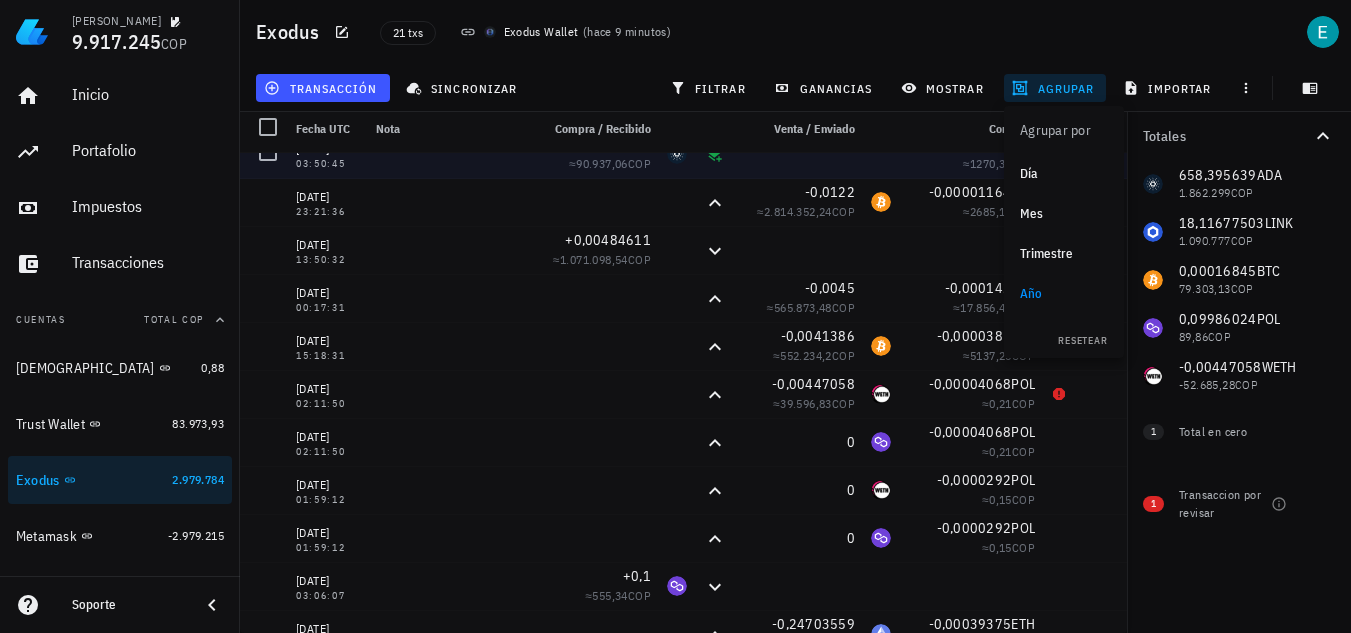 scroll, scrollTop: 0, scrollLeft: 0, axis: both 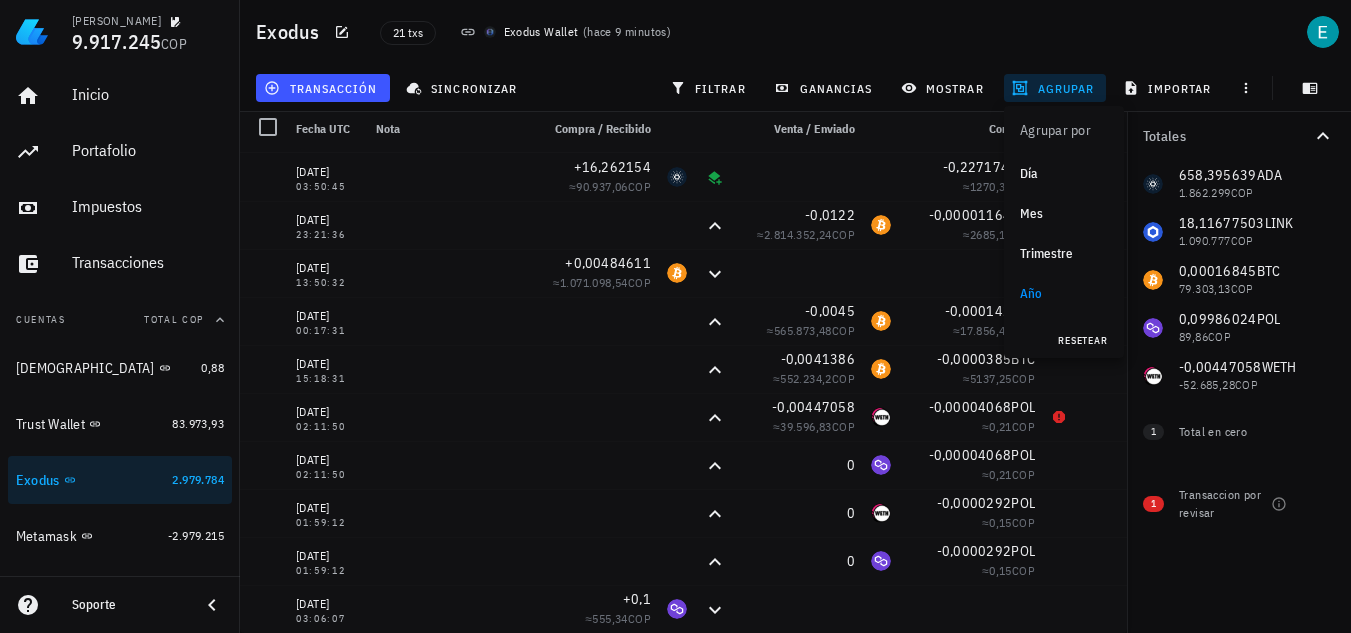 click on "resetear" at bounding box center [1082, 340] 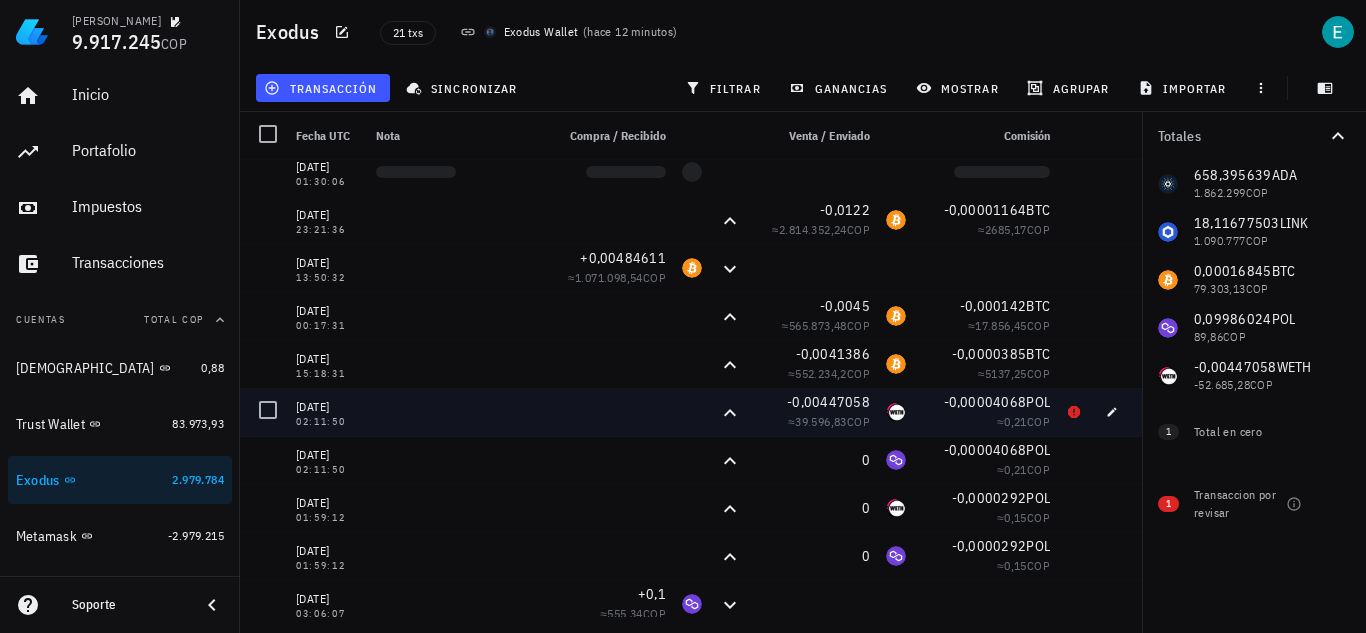 scroll, scrollTop: 100, scrollLeft: 0, axis: vertical 